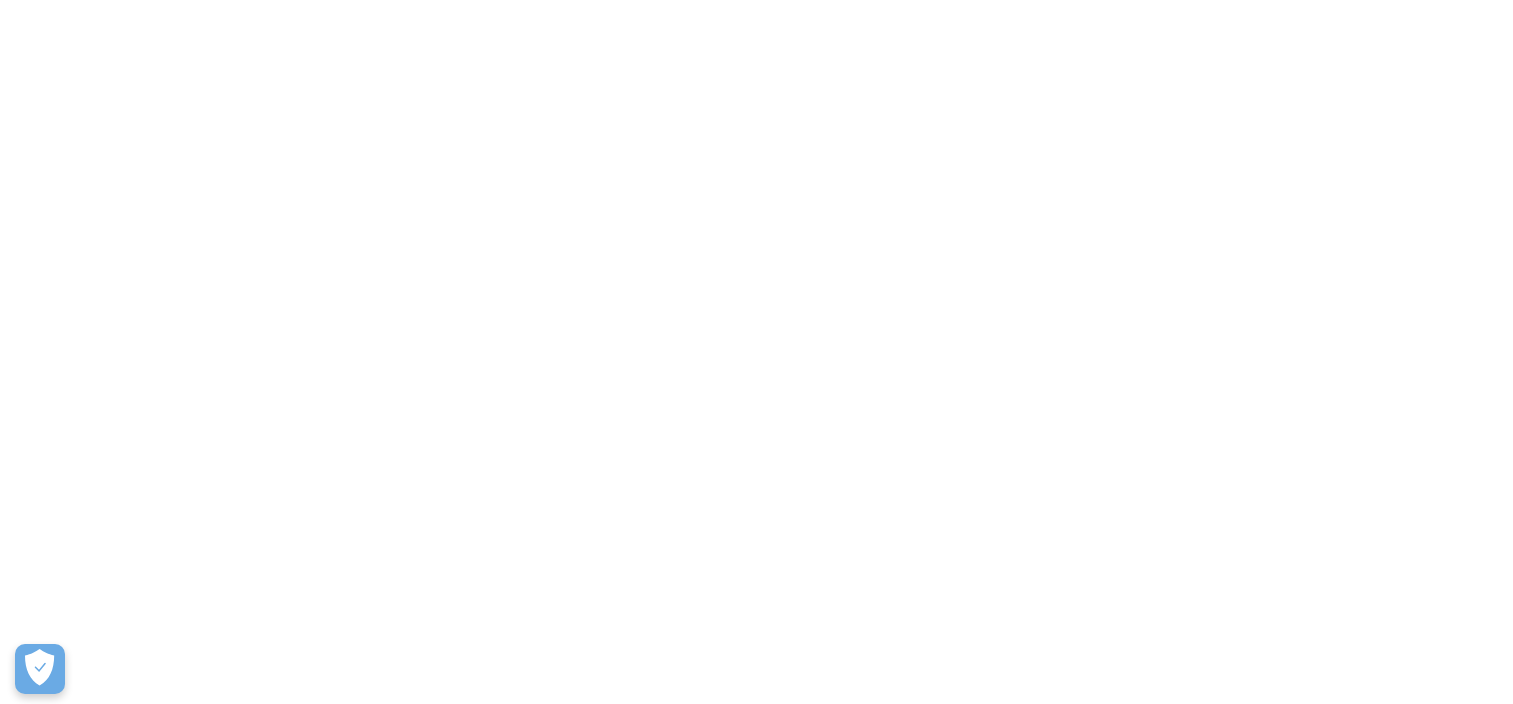 scroll, scrollTop: 0, scrollLeft: 0, axis: both 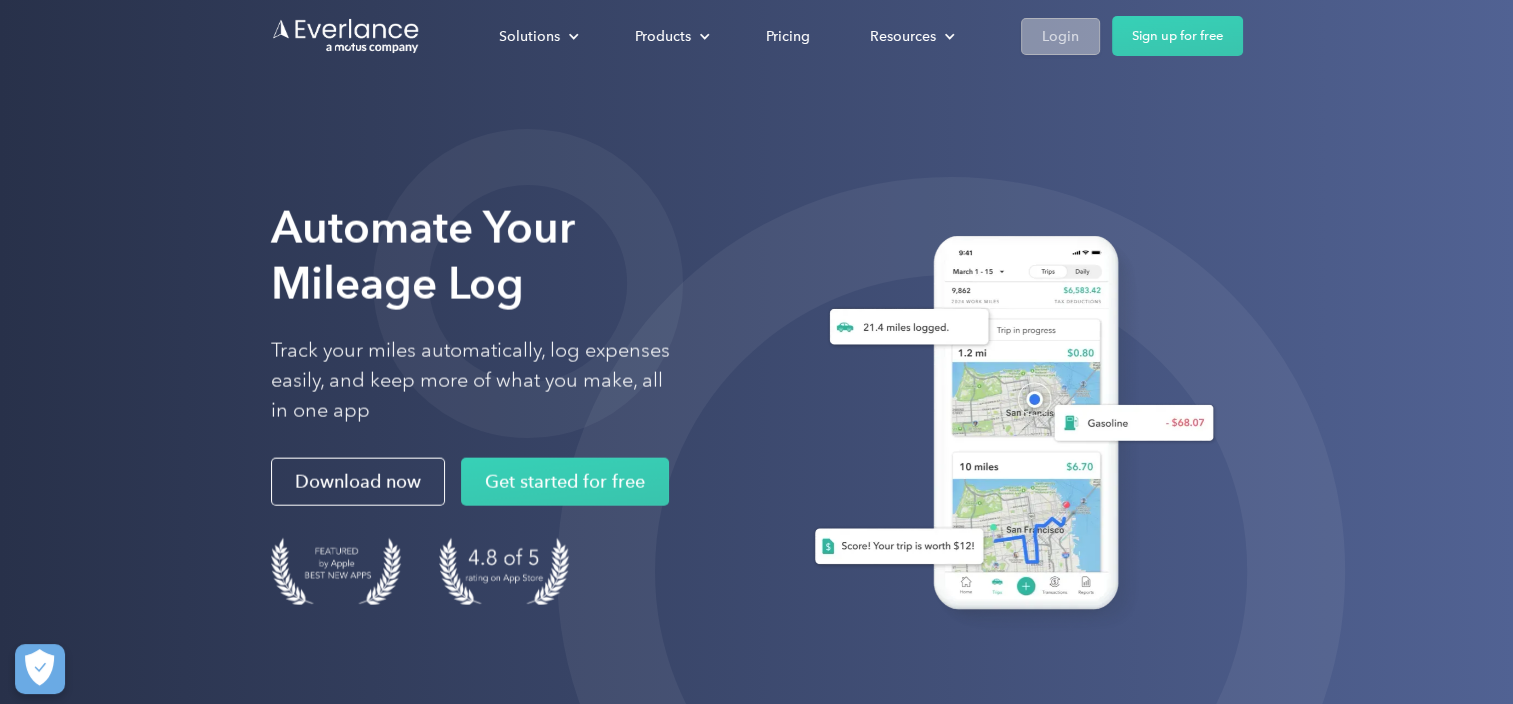 click on "Login" at bounding box center [1060, 36] 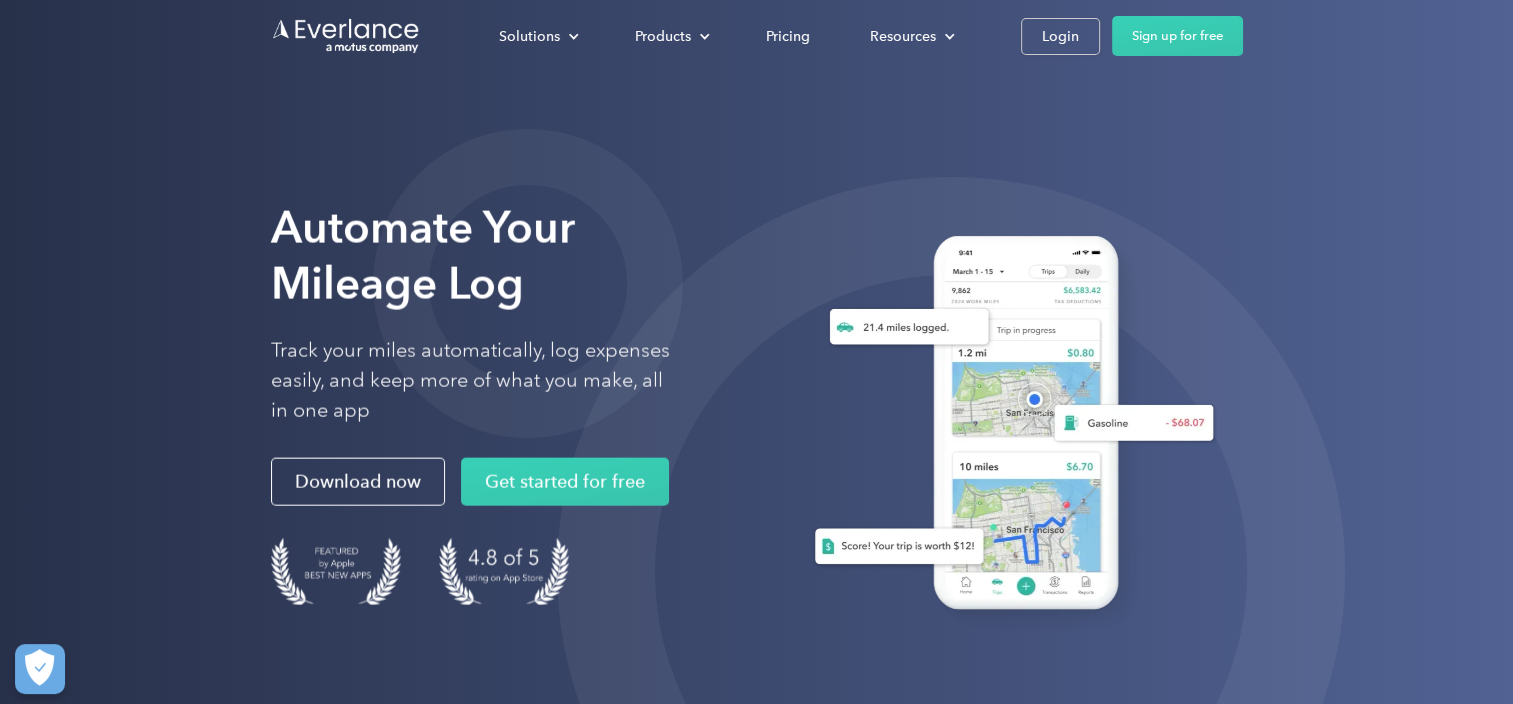 scroll, scrollTop: 0, scrollLeft: 0, axis: both 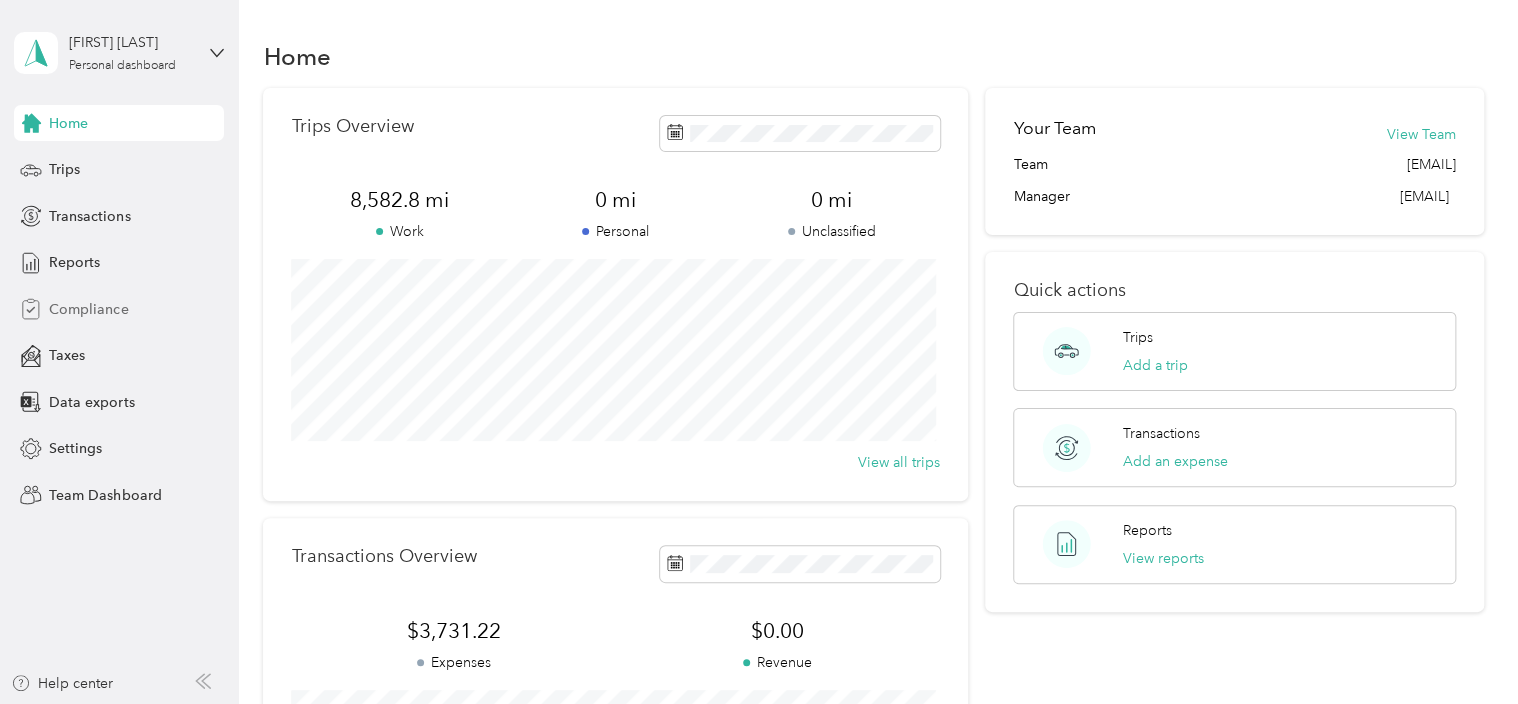 click on "Compliance" at bounding box center [88, 309] 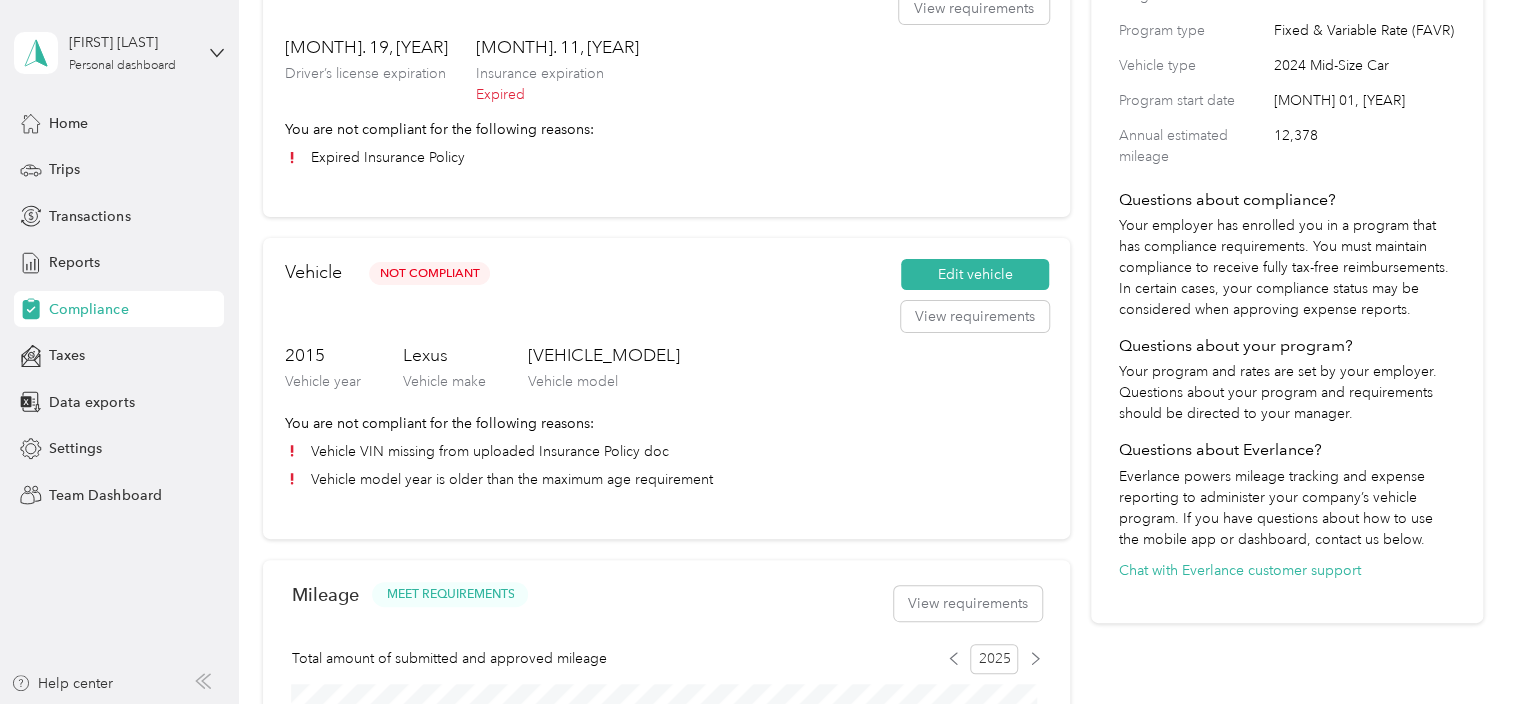 scroll, scrollTop: 300, scrollLeft: 0, axis: vertical 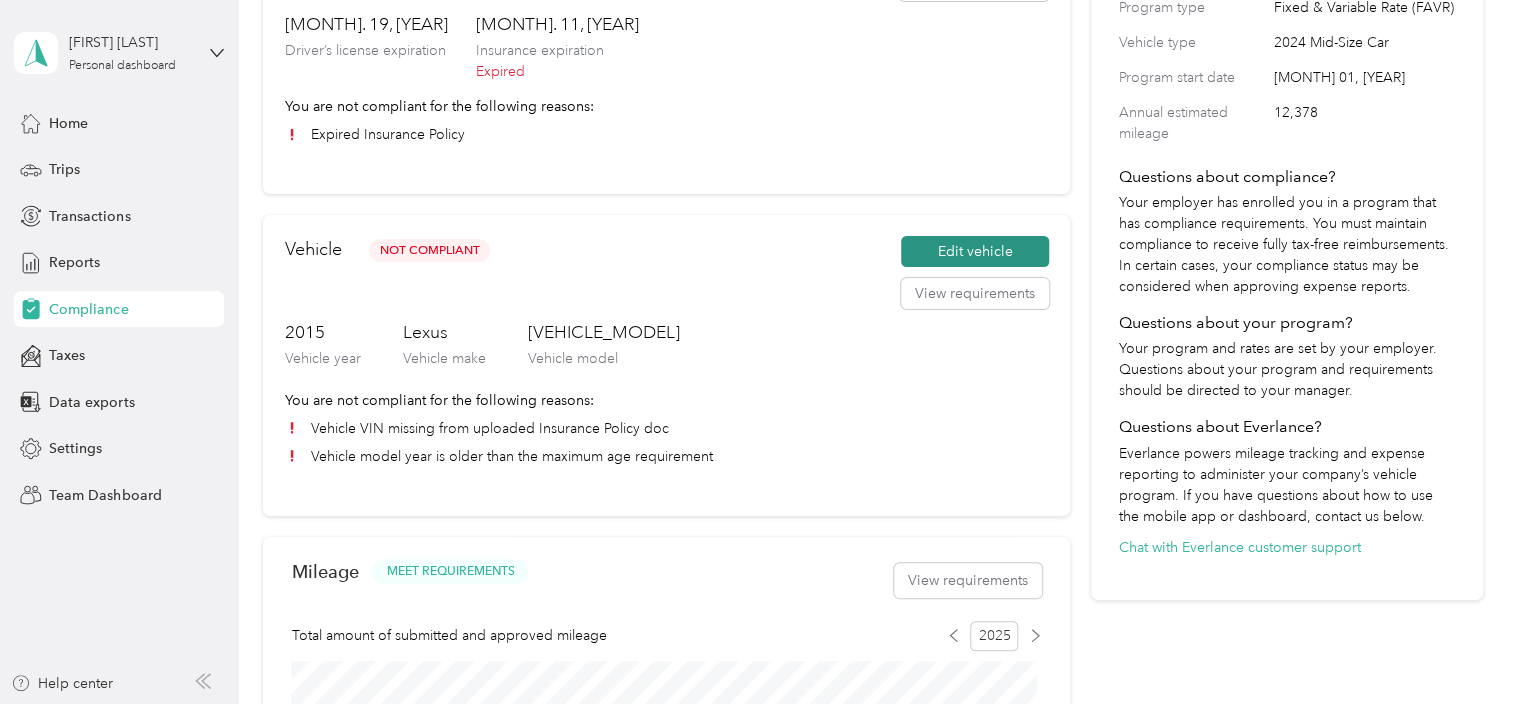 click on "Edit vehicle" at bounding box center [975, 252] 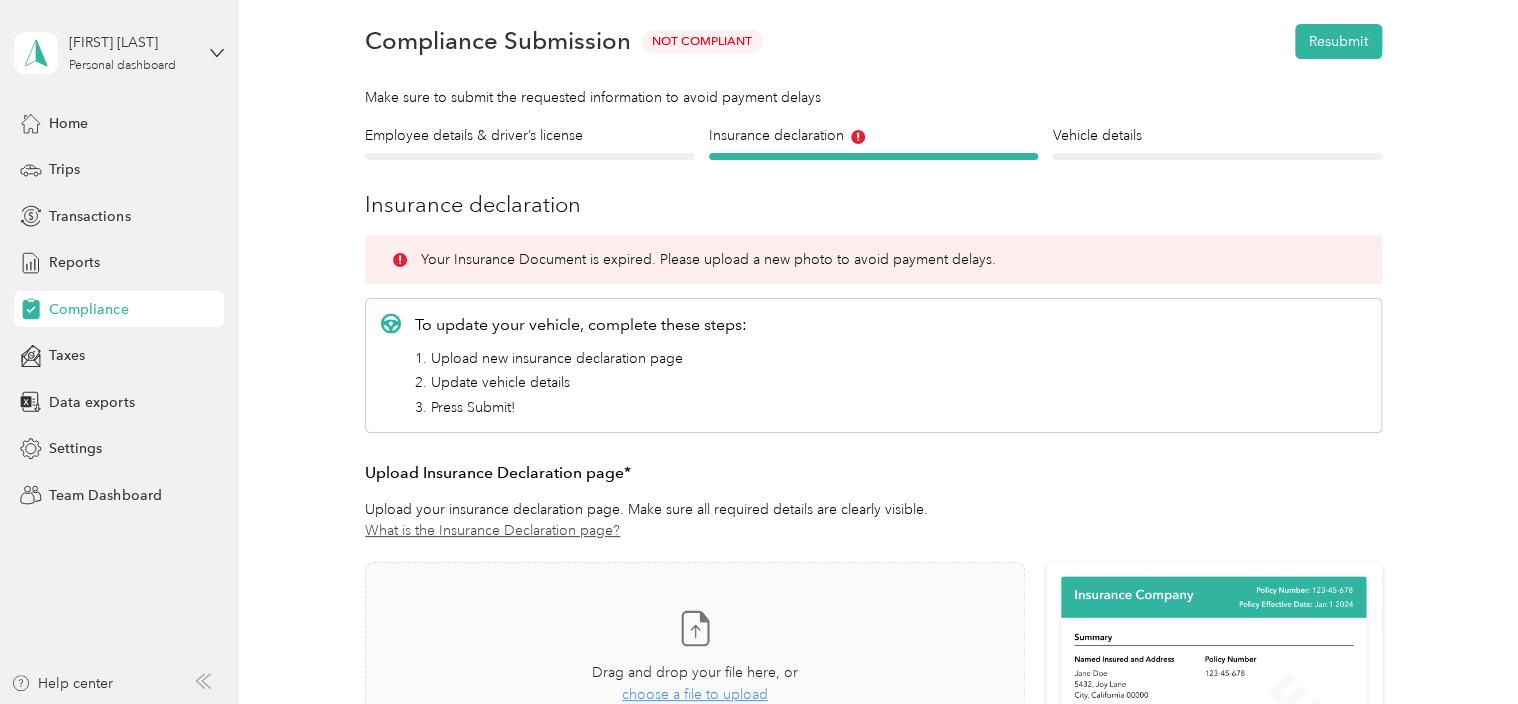 scroll, scrollTop: 0, scrollLeft: 0, axis: both 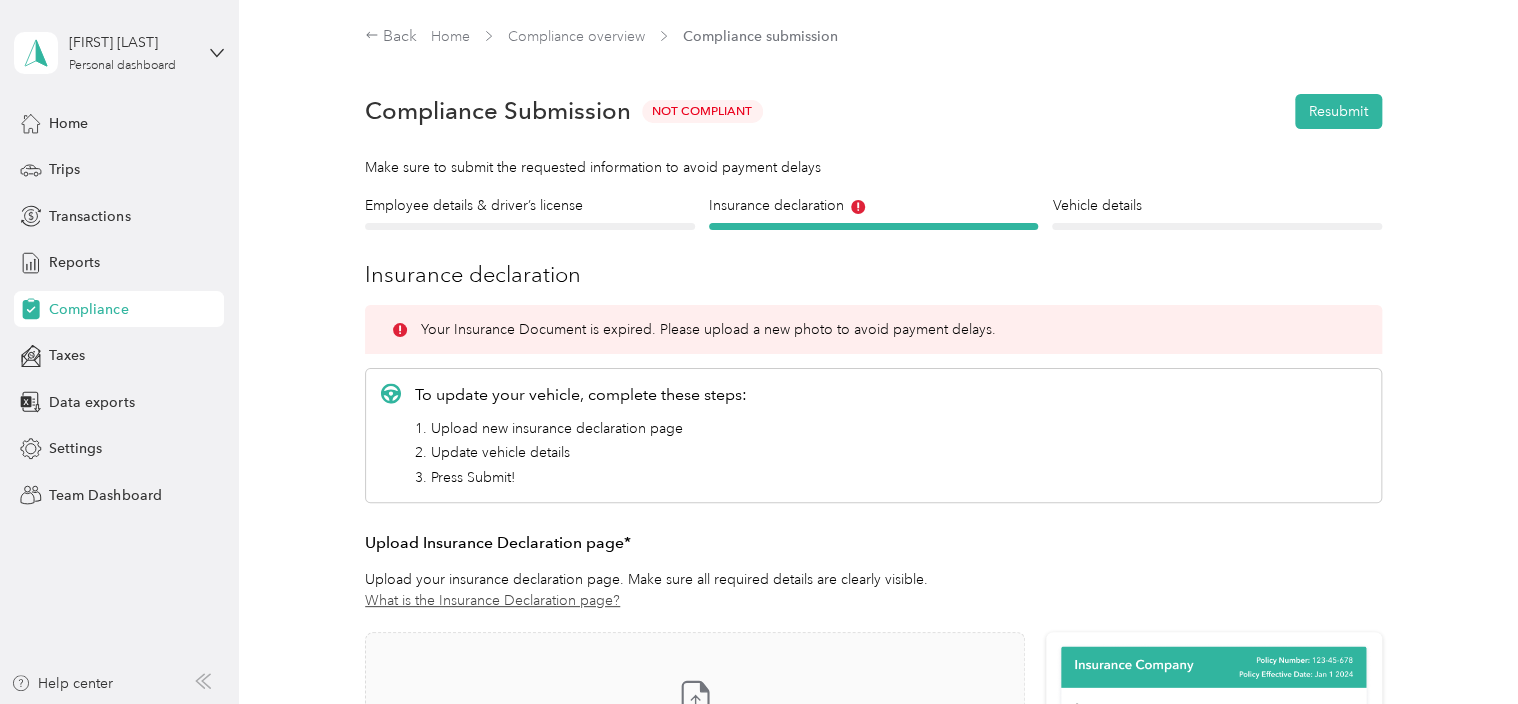 click at bounding box center [1217, 226] 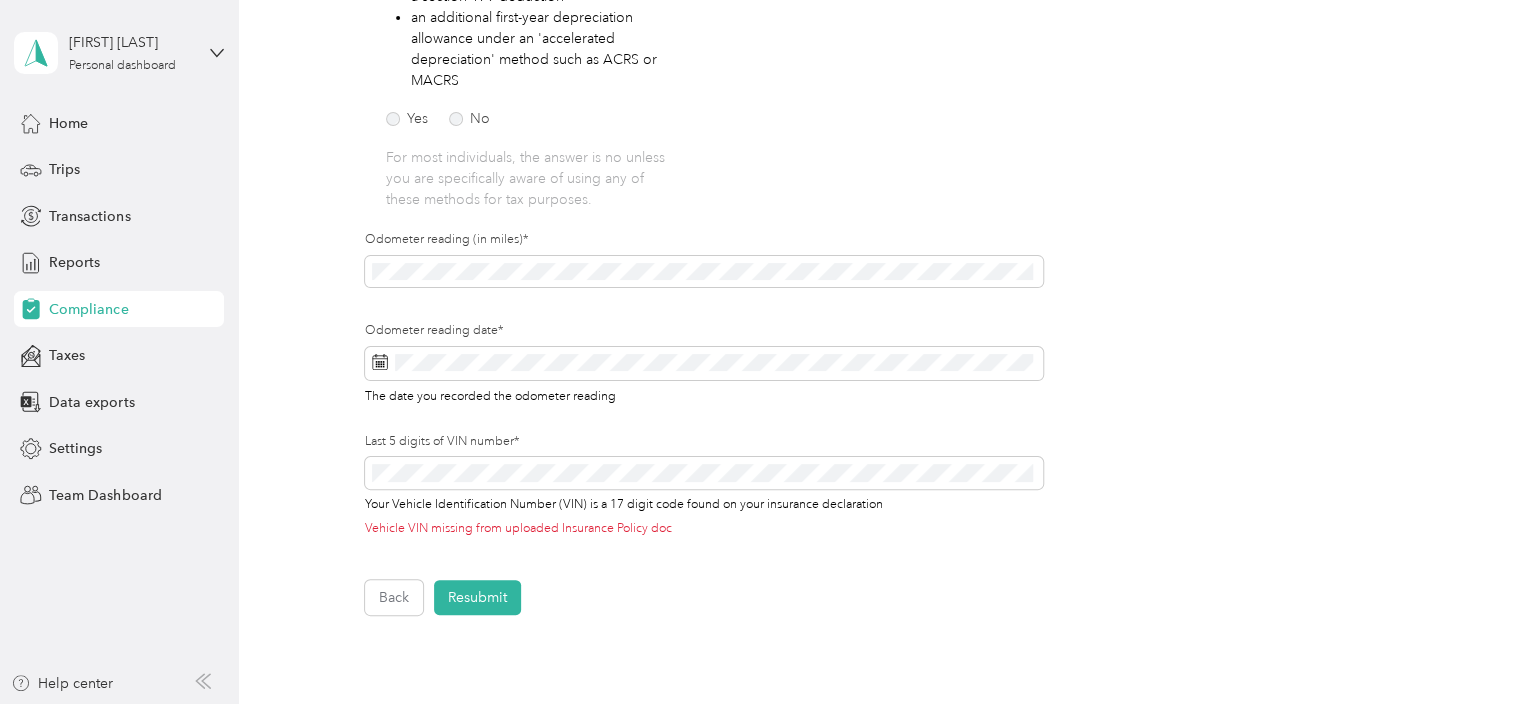 scroll, scrollTop: 600, scrollLeft: 0, axis: vertical 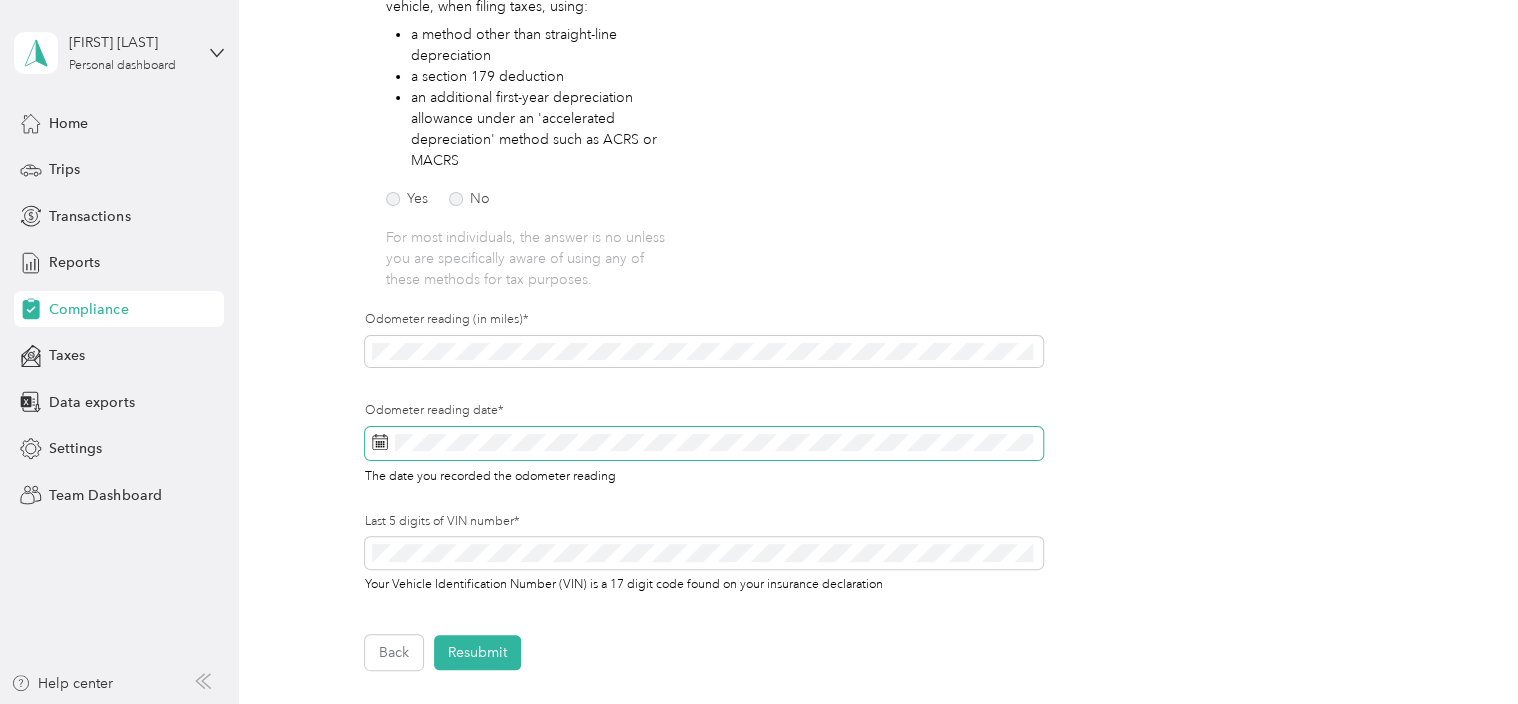 click at bounding box center (704, 444) 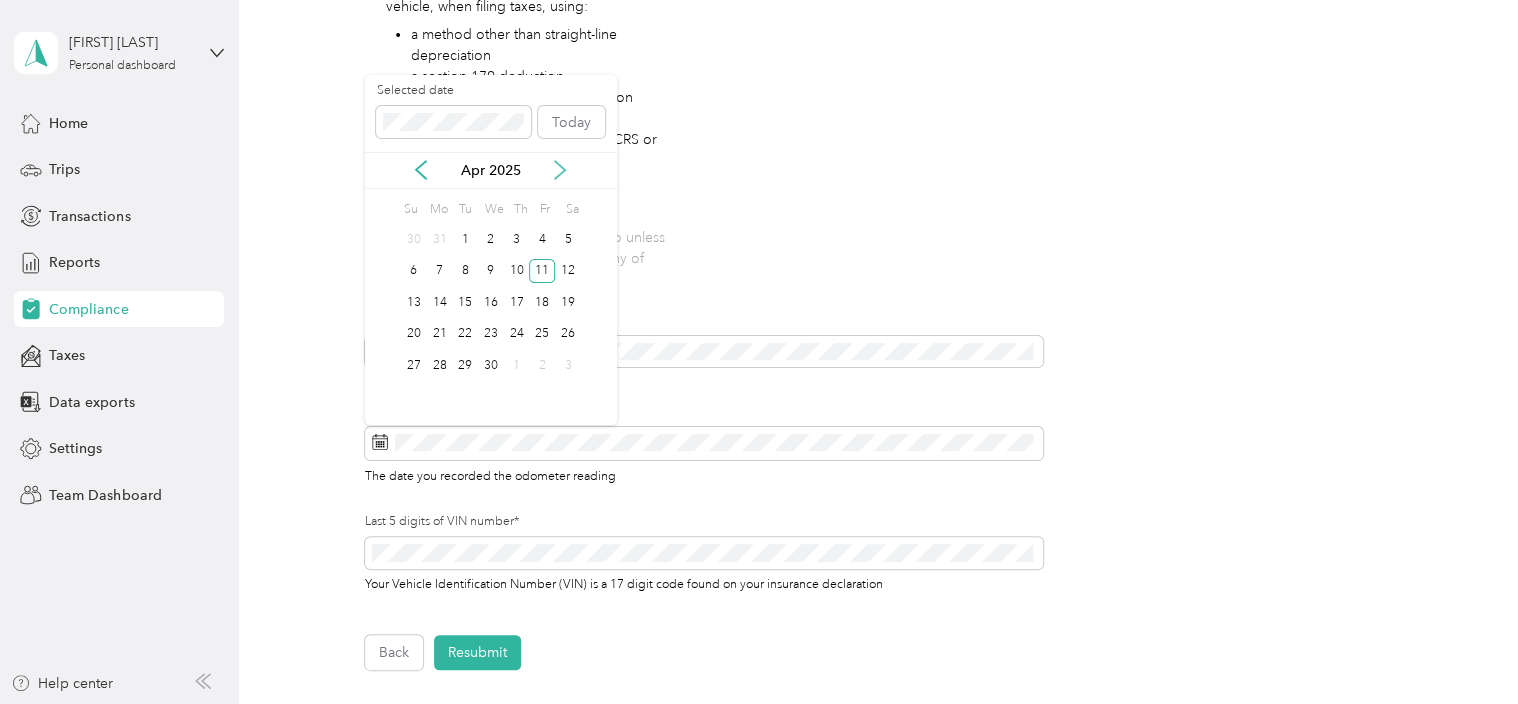 click 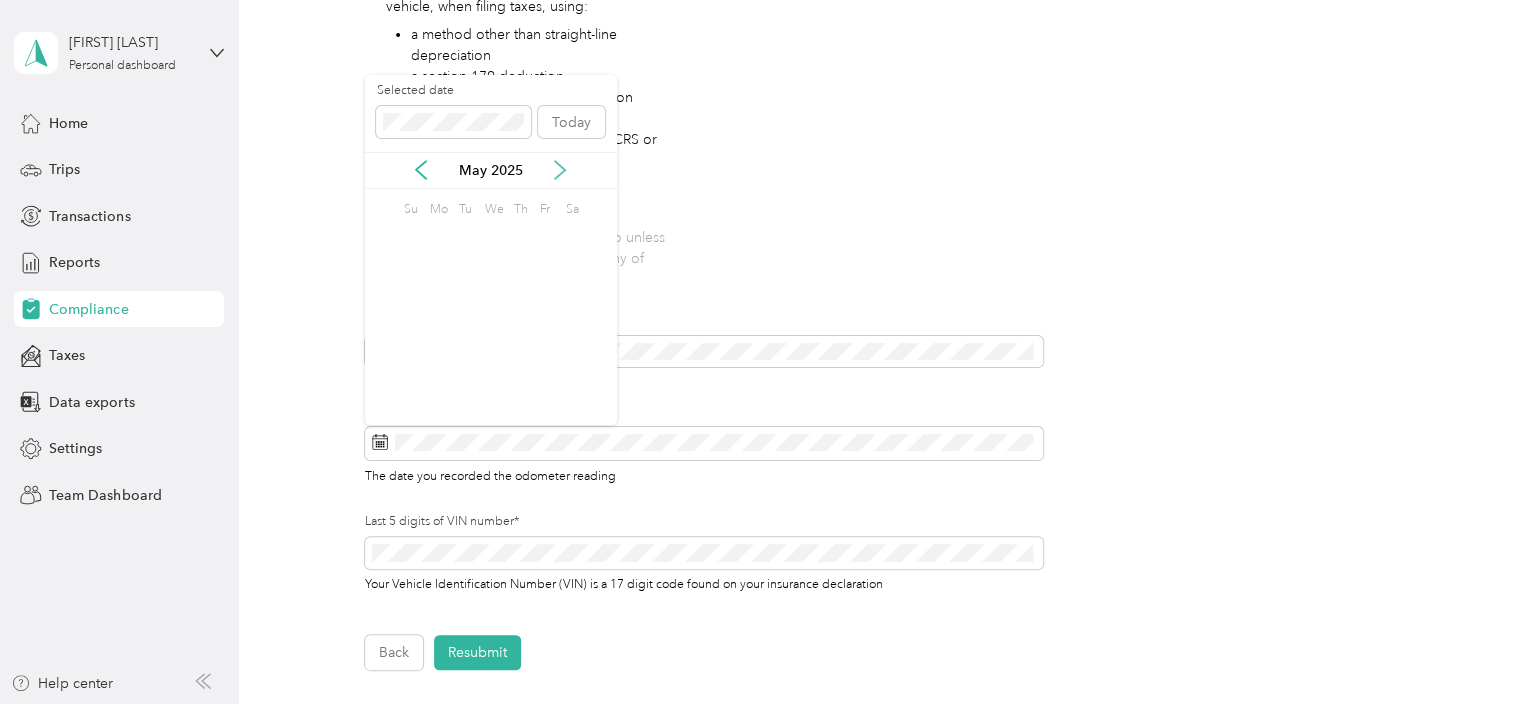 click 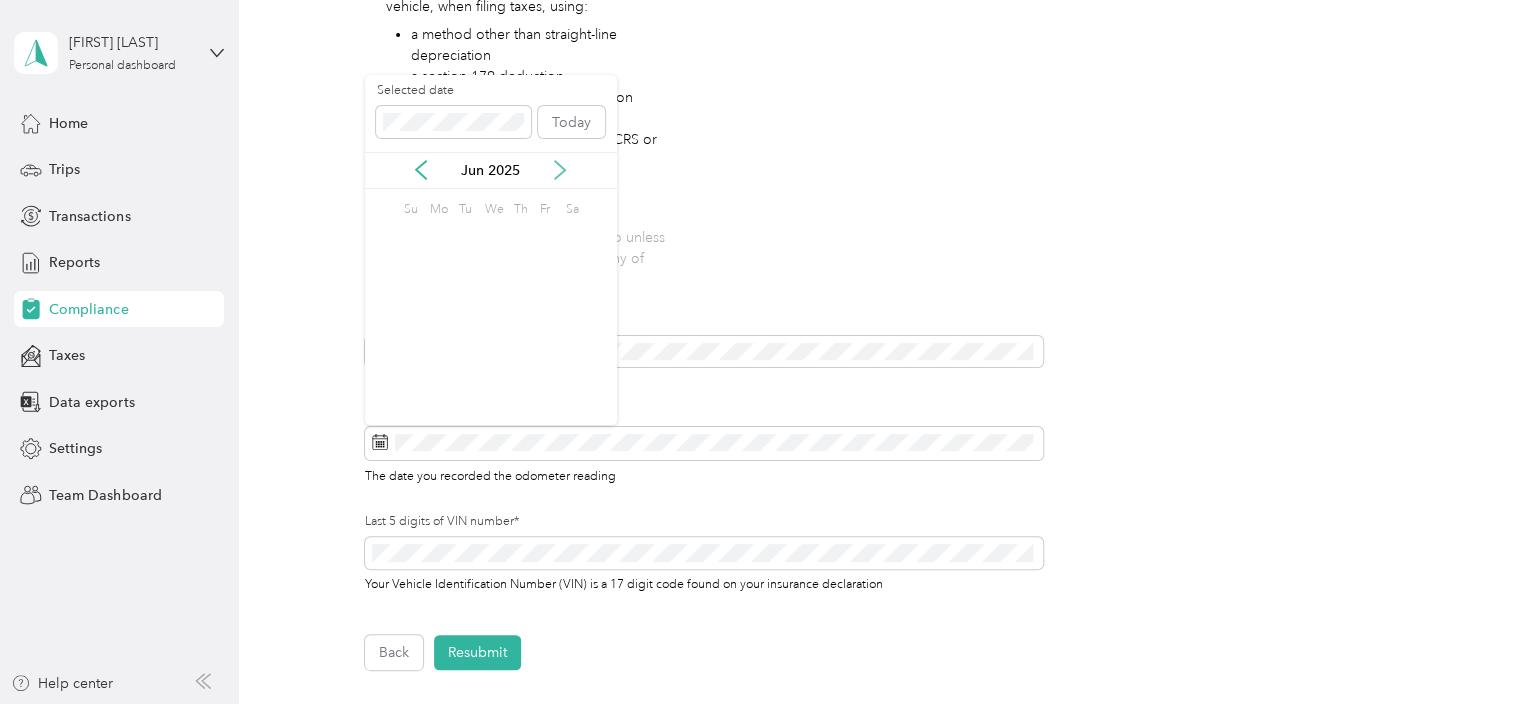 click 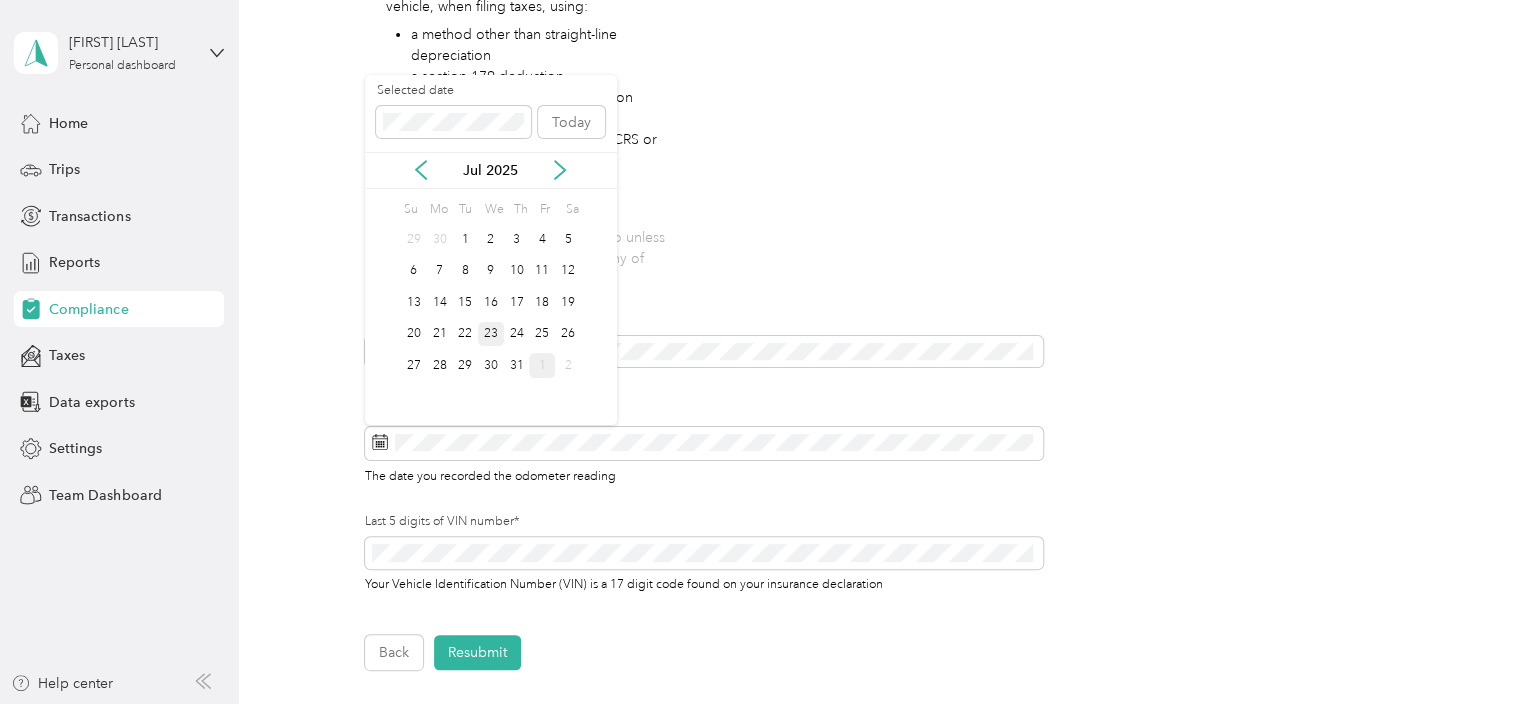 click on "23" at bounding box center [491, 334] 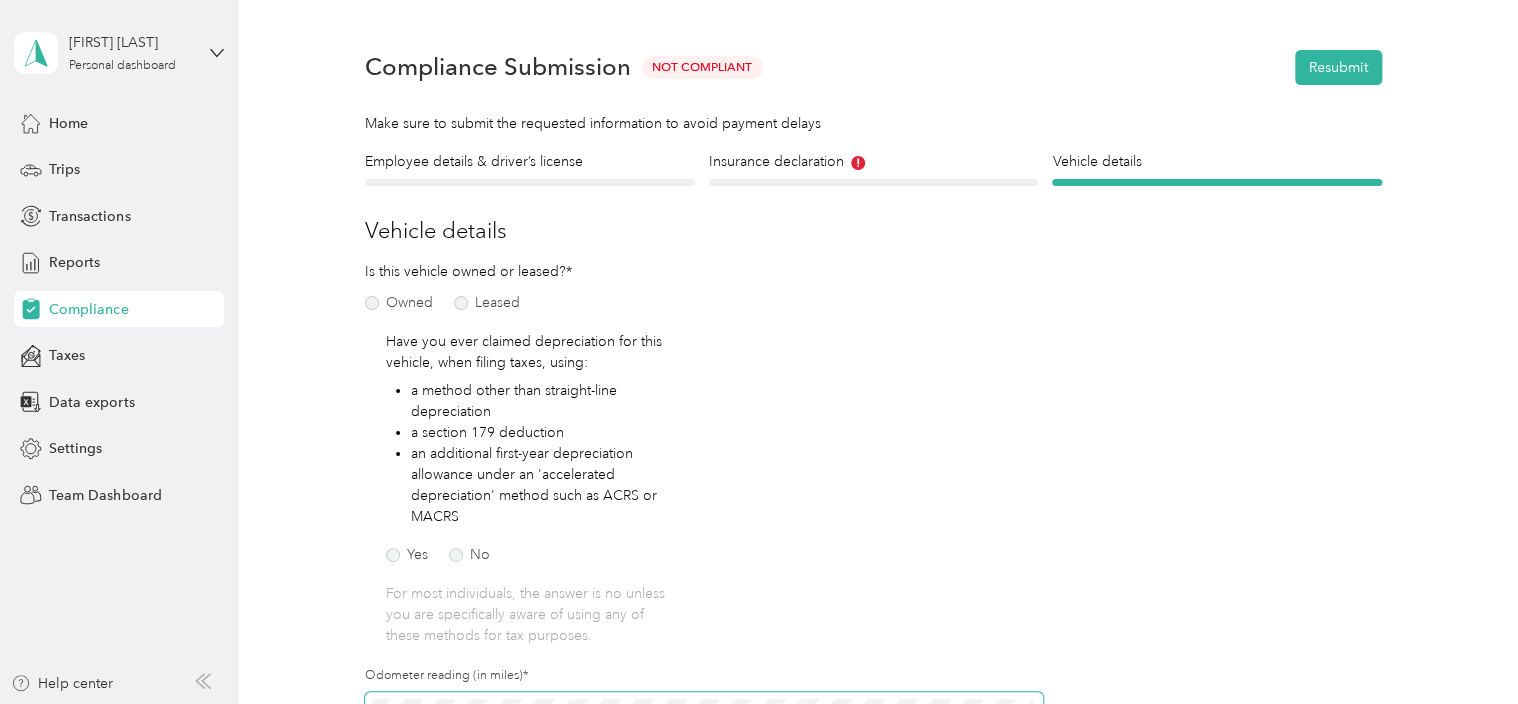 scroll, scrollTop: 0, scrollLeft: 0, axis: both 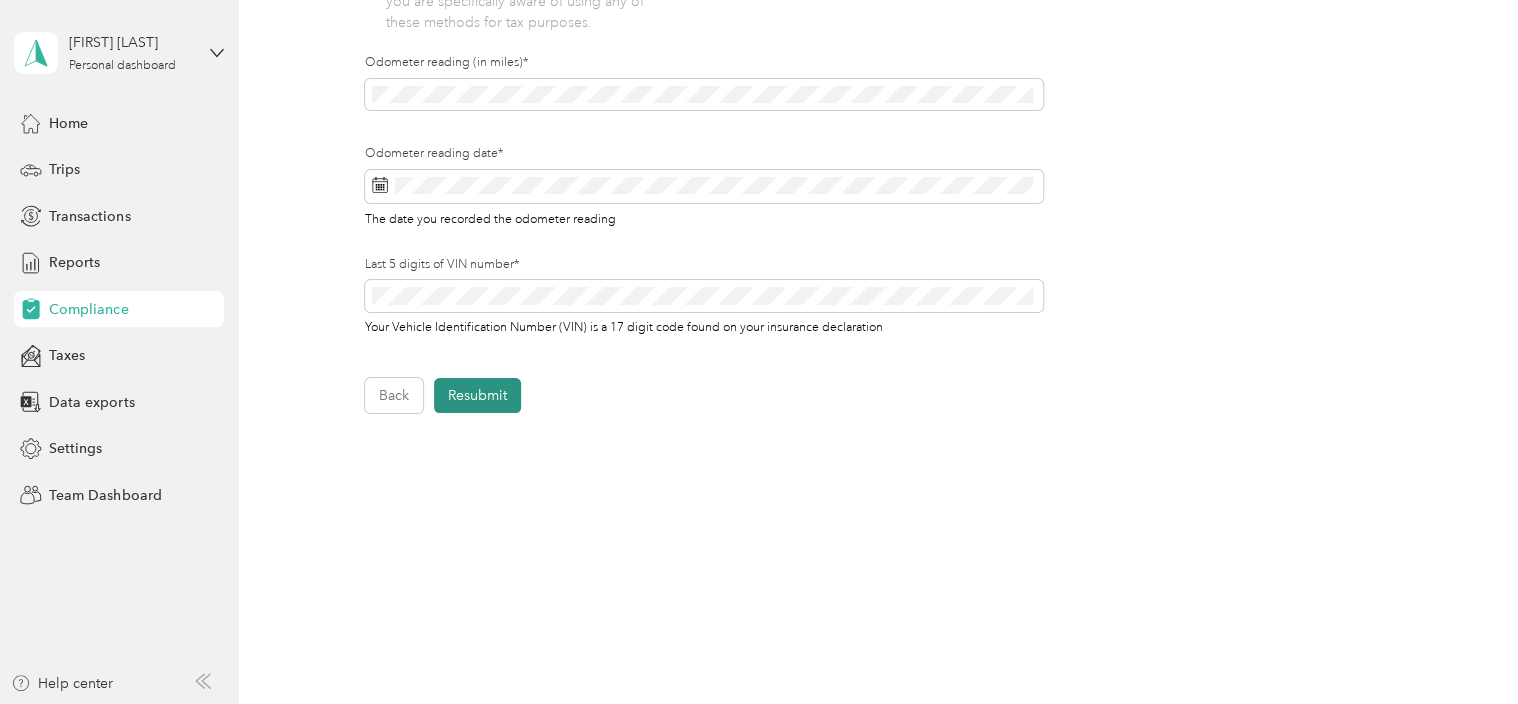 click on "Resubmit" at bounding box center [477, 395] 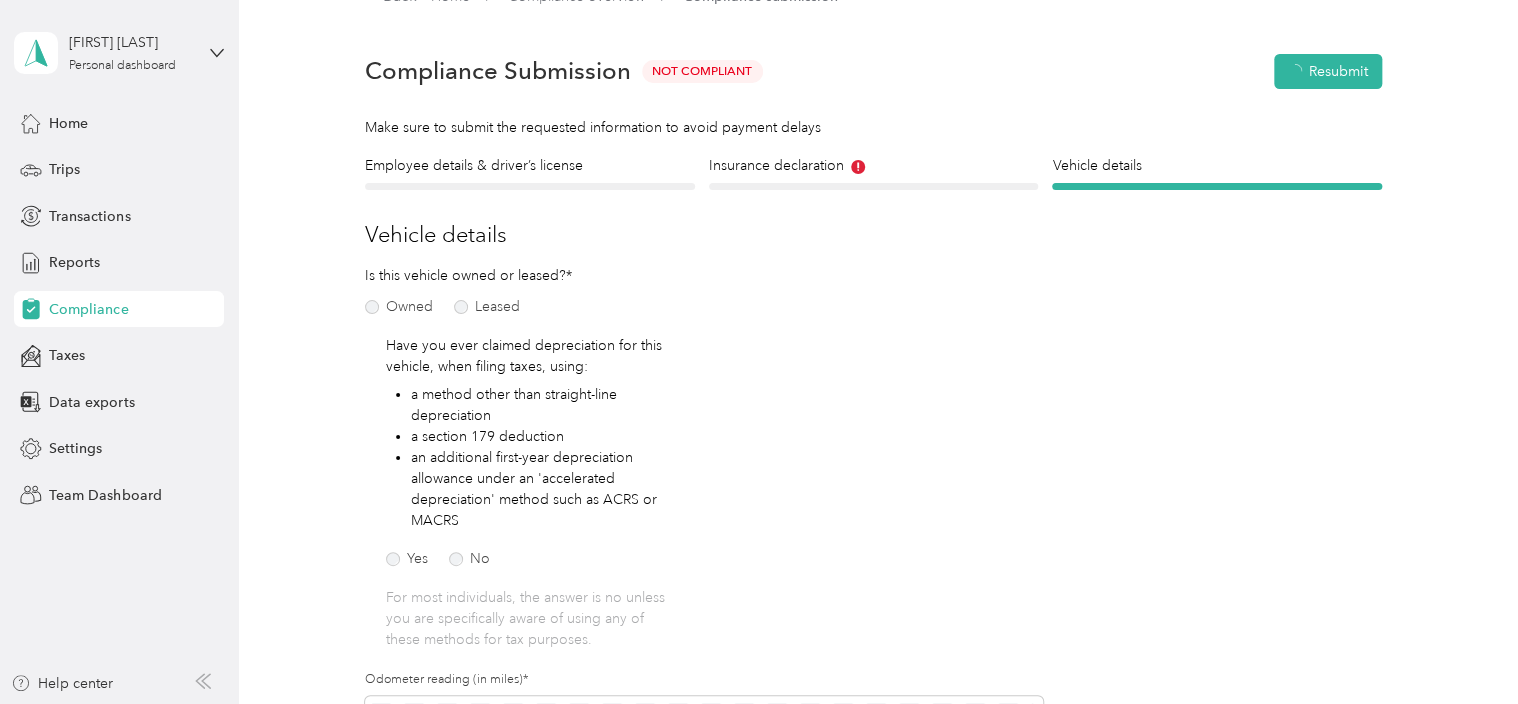 scroll, scrollTop: 24, scrollLeft: 0, axis: vertical 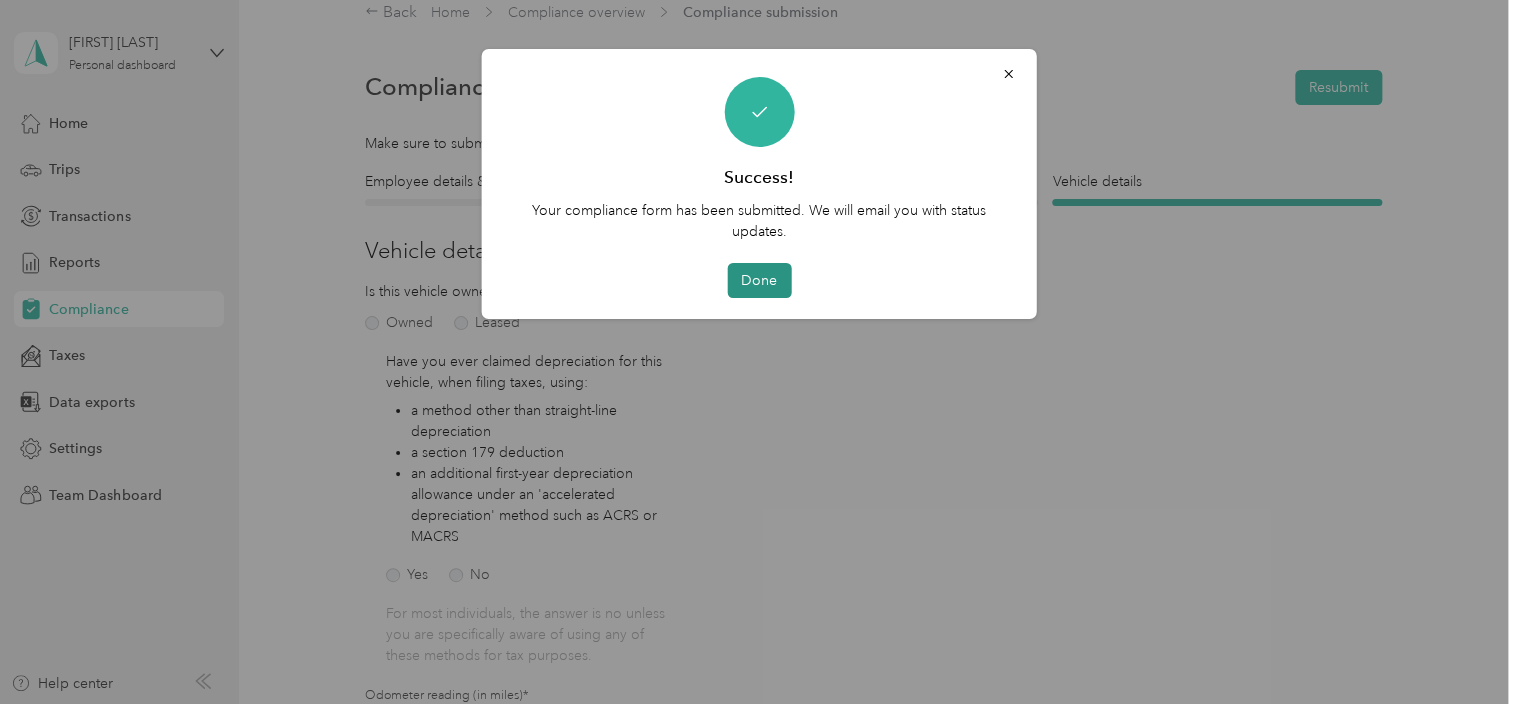 click on "Done" at bounding box center (759, 280) 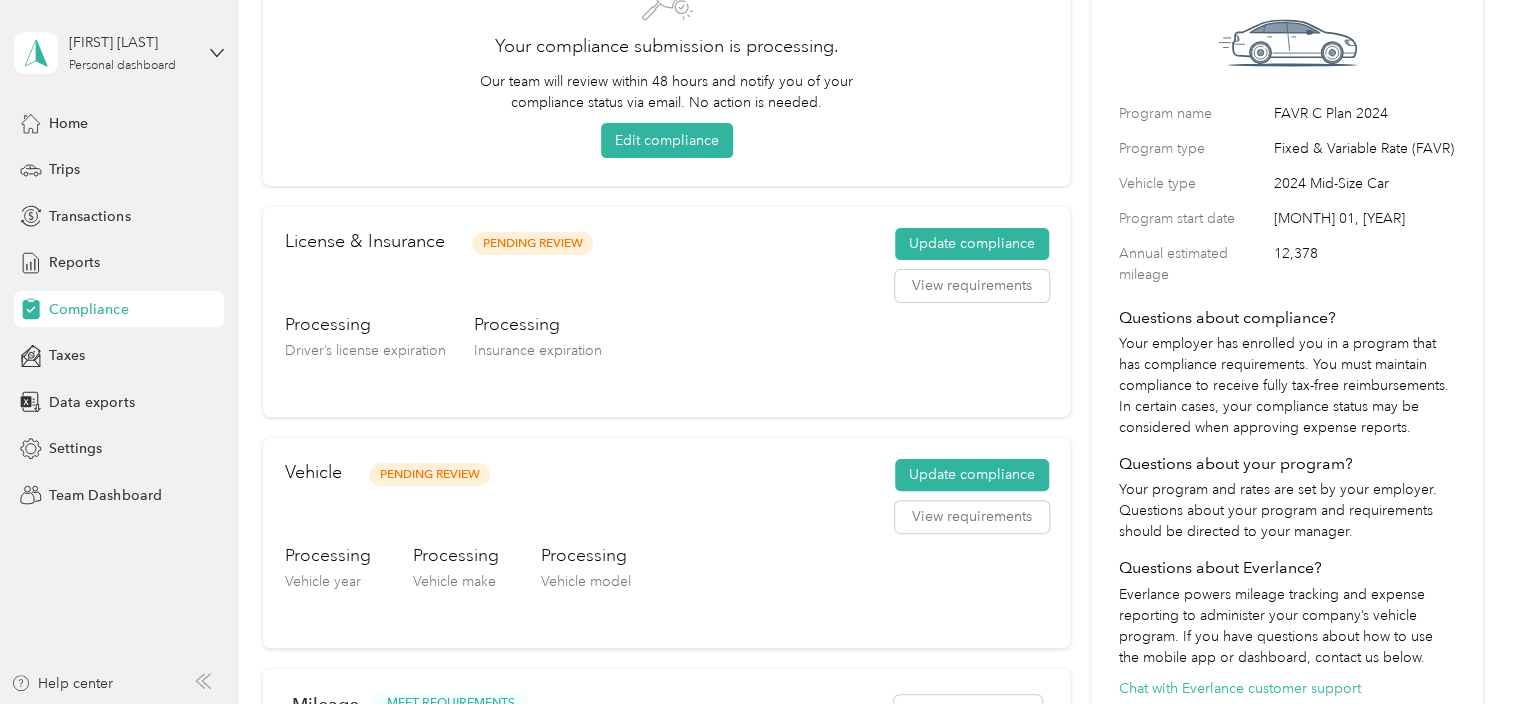 scroll, scrollTop: 124, scrollLeft: 0, axis: vertical 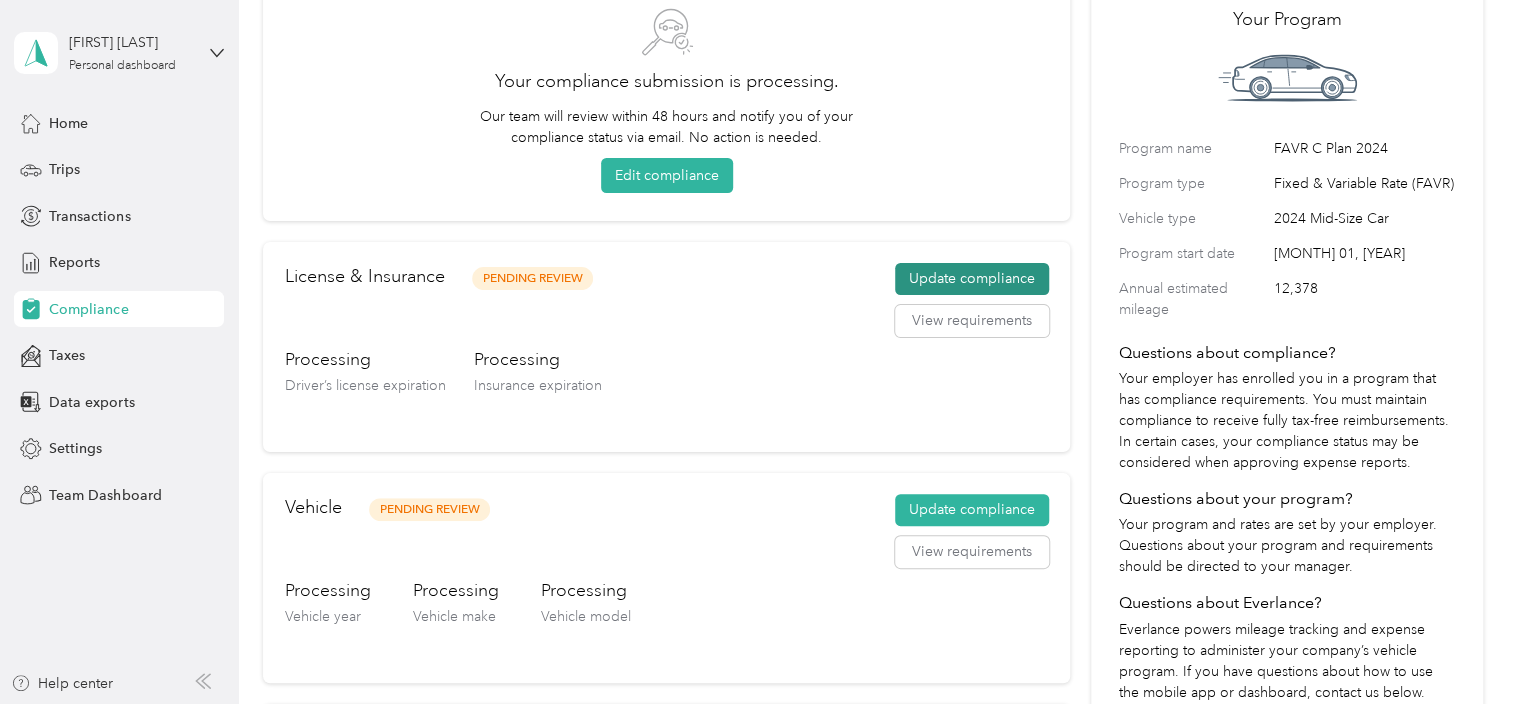 click on "Update compliance" at bounding box center (972, 279) 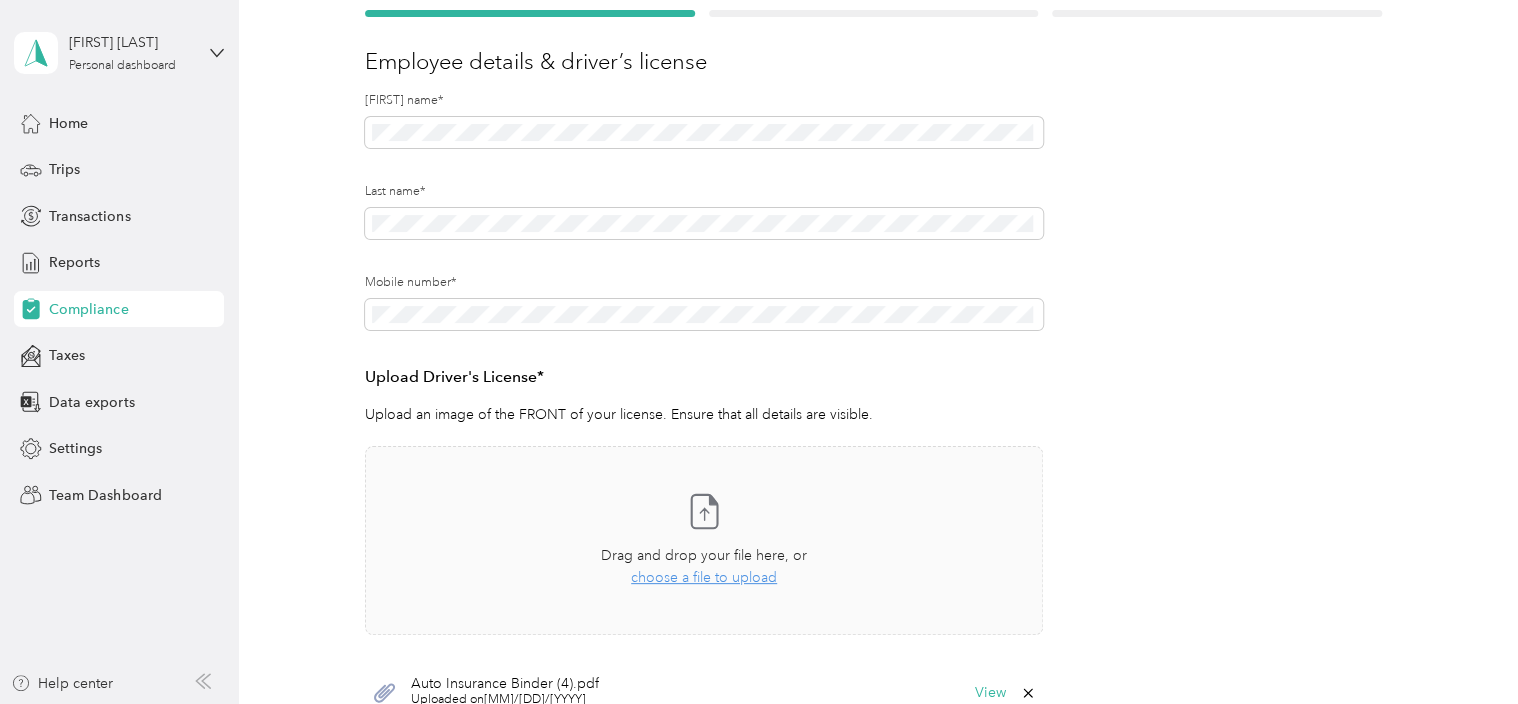 scroll, scrollTop: 224, scrollLeft: 0, axis: vertical 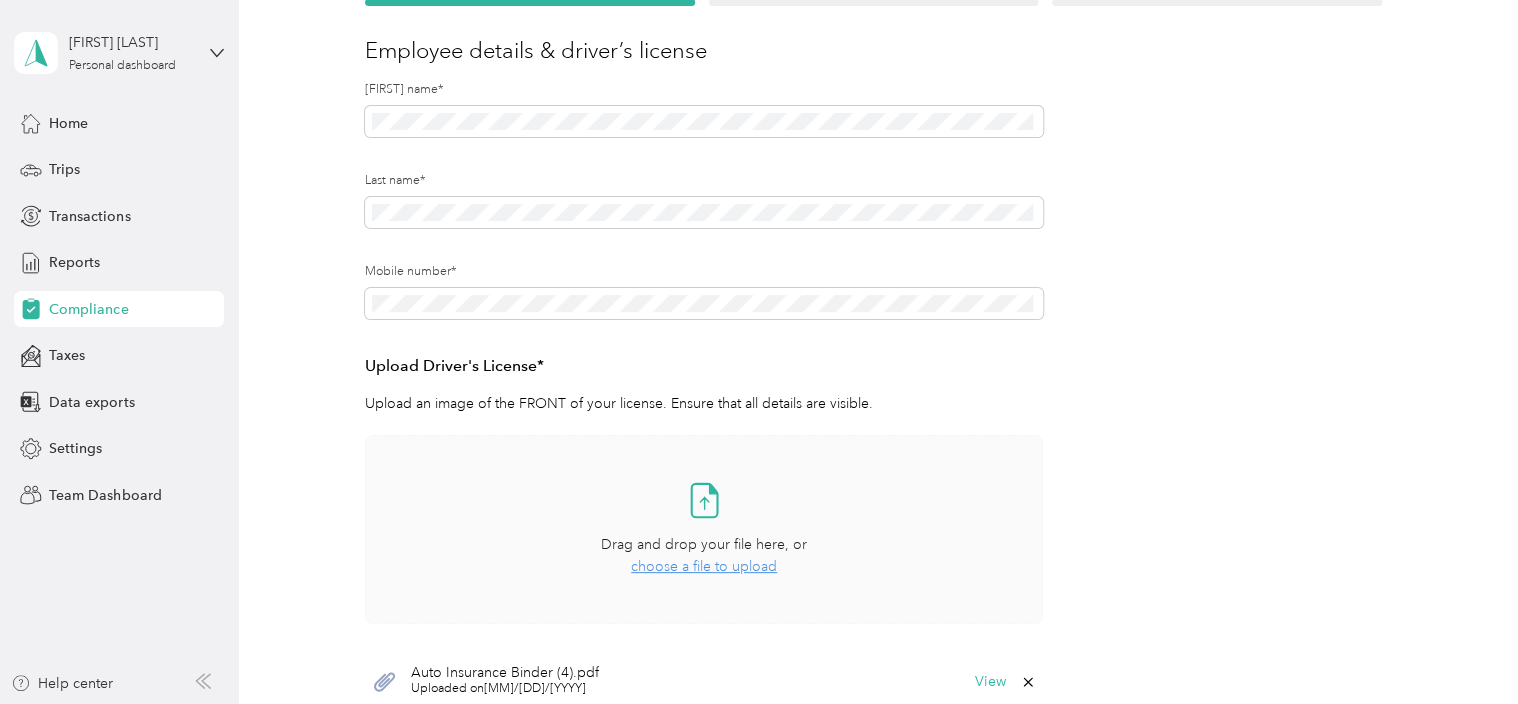 click on "choose a file to upload" at bounding box center (704, 566) 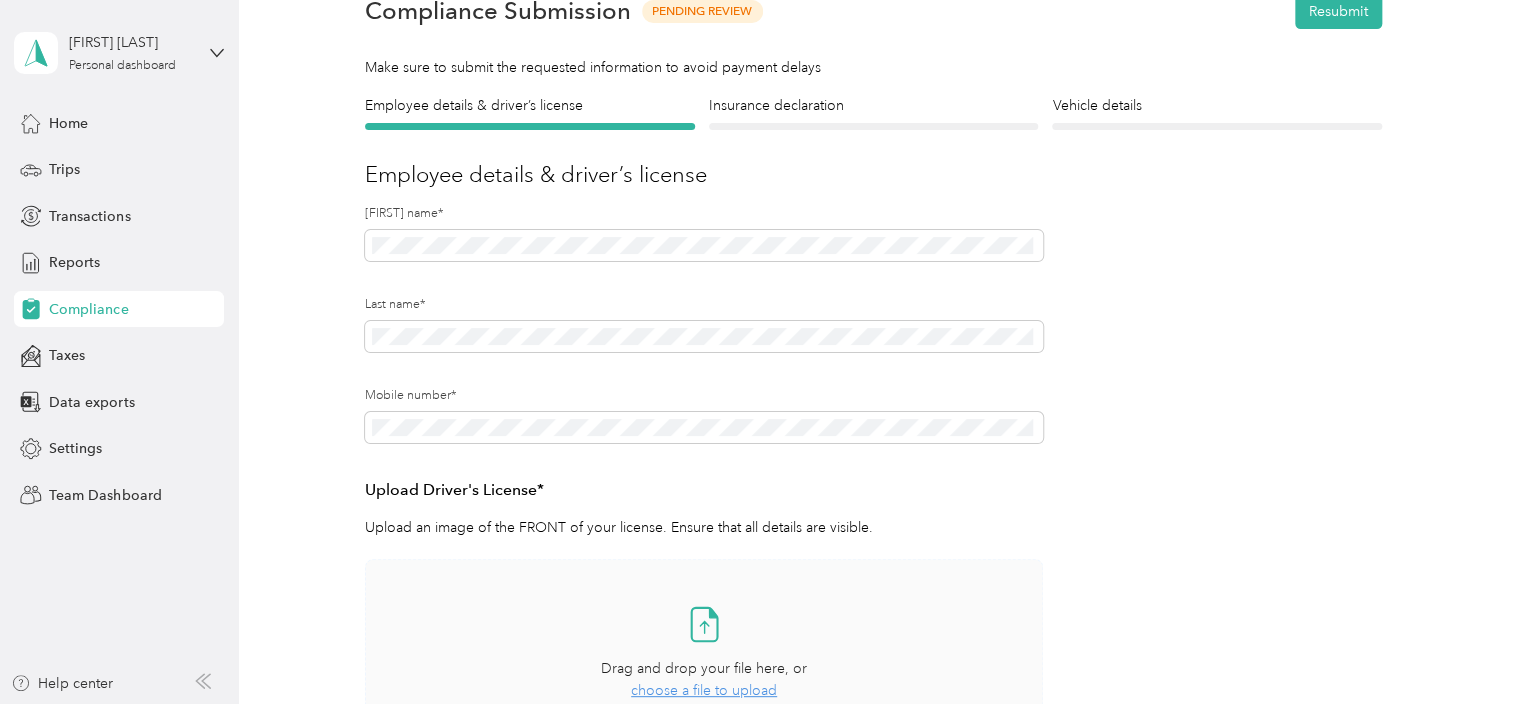 scroll, scrollTop: 0, scrollLeft: 0, axis: both 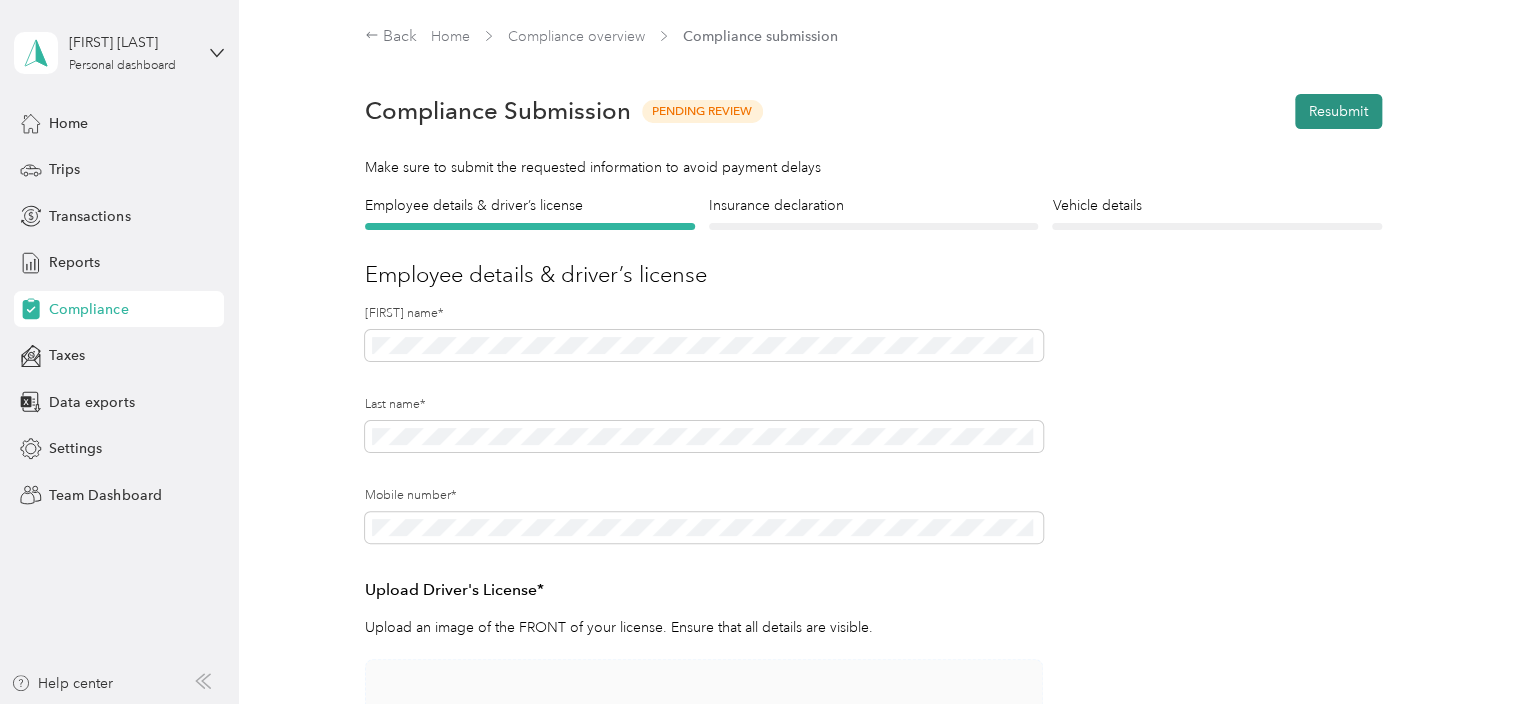 click on "Resubmit" at bounding box center [1338, 111] 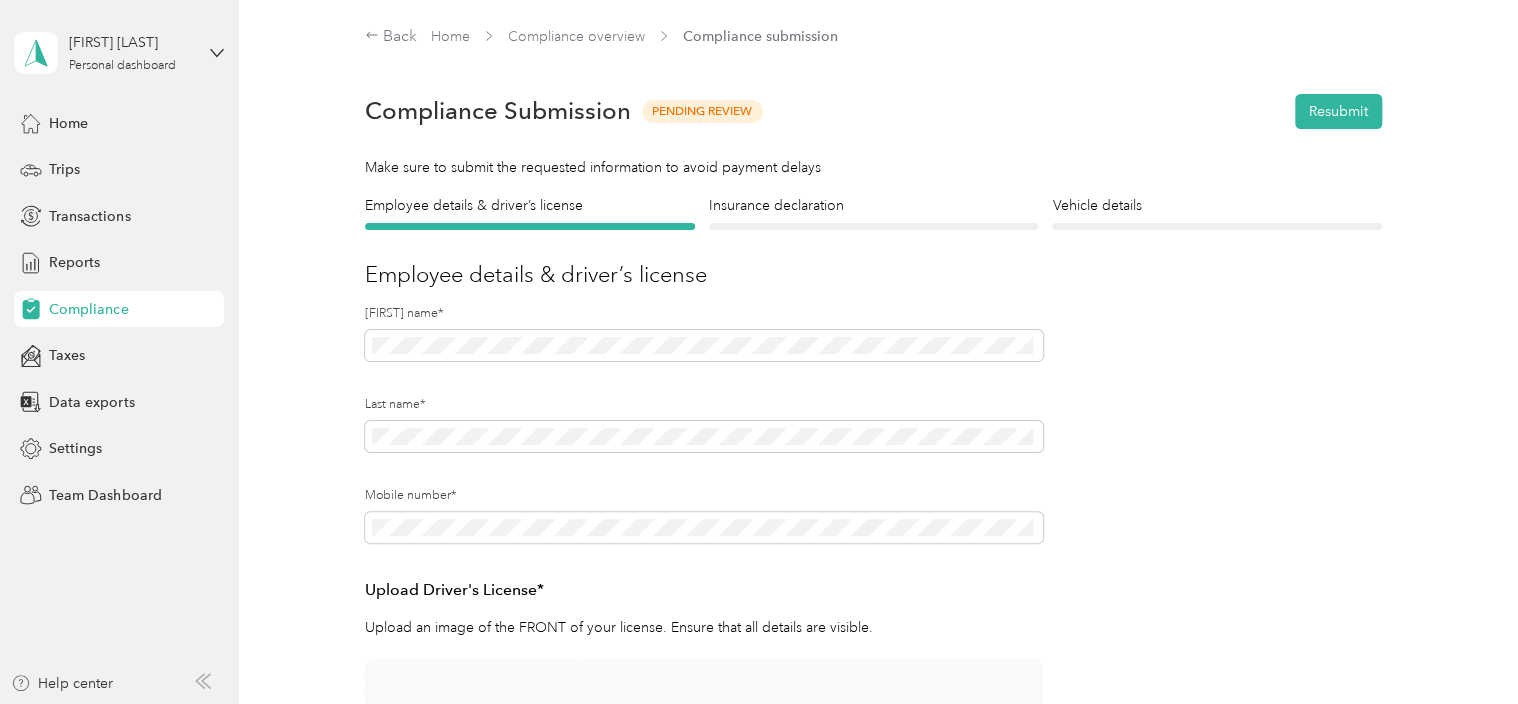 scroll, scrollTop: 24, scrollLeft: 0, axis: vertical 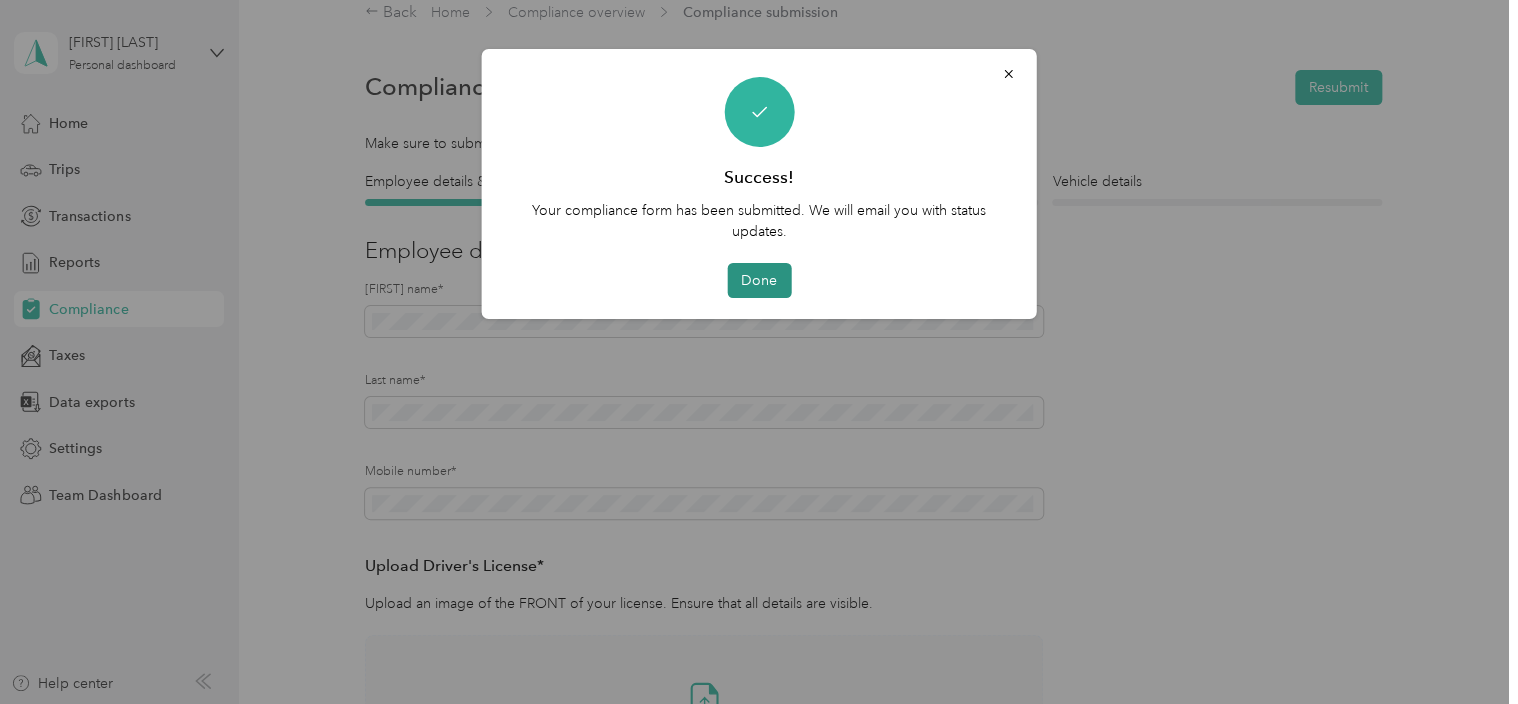 click on "Done" at bounding box center [759, 280] 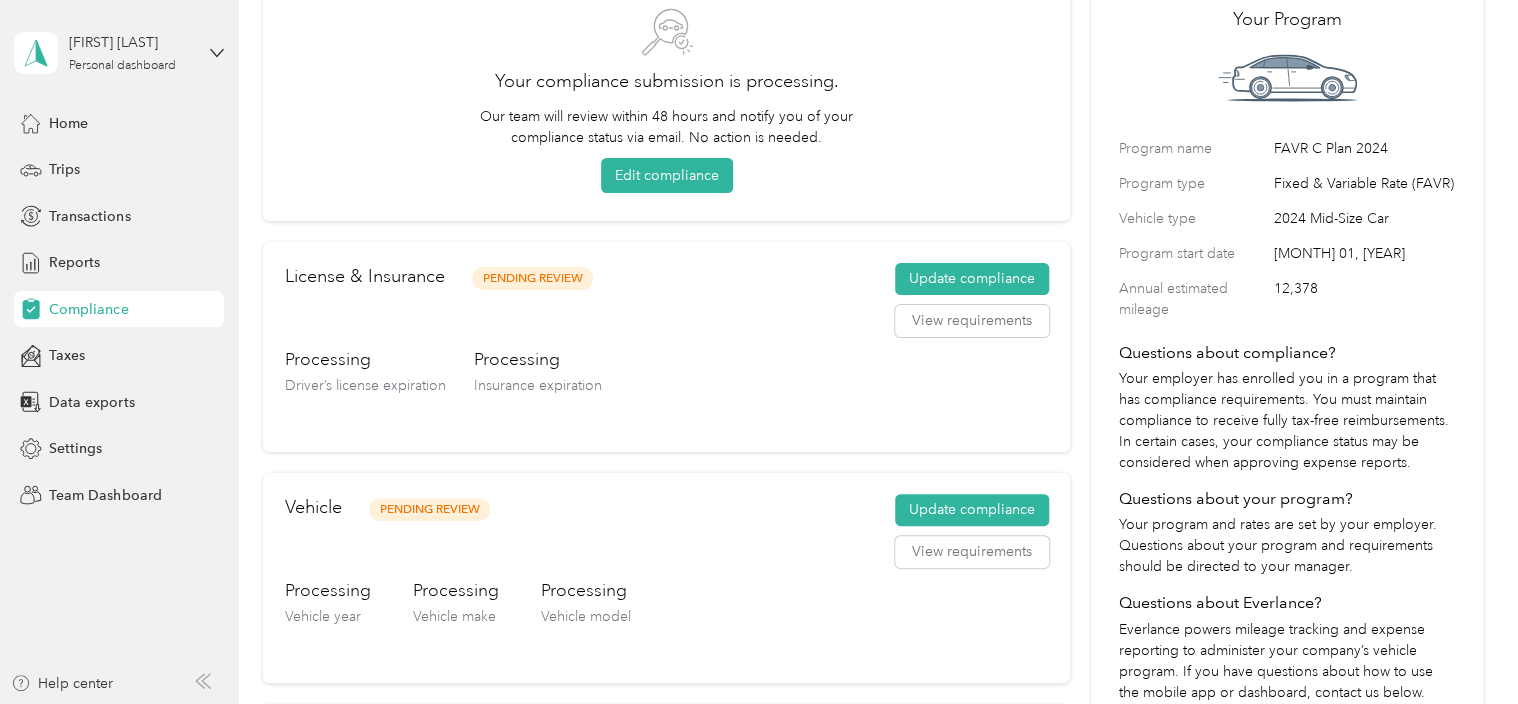 scroll, scrollTop: 24, scrollLeft: 0, axis: vertical 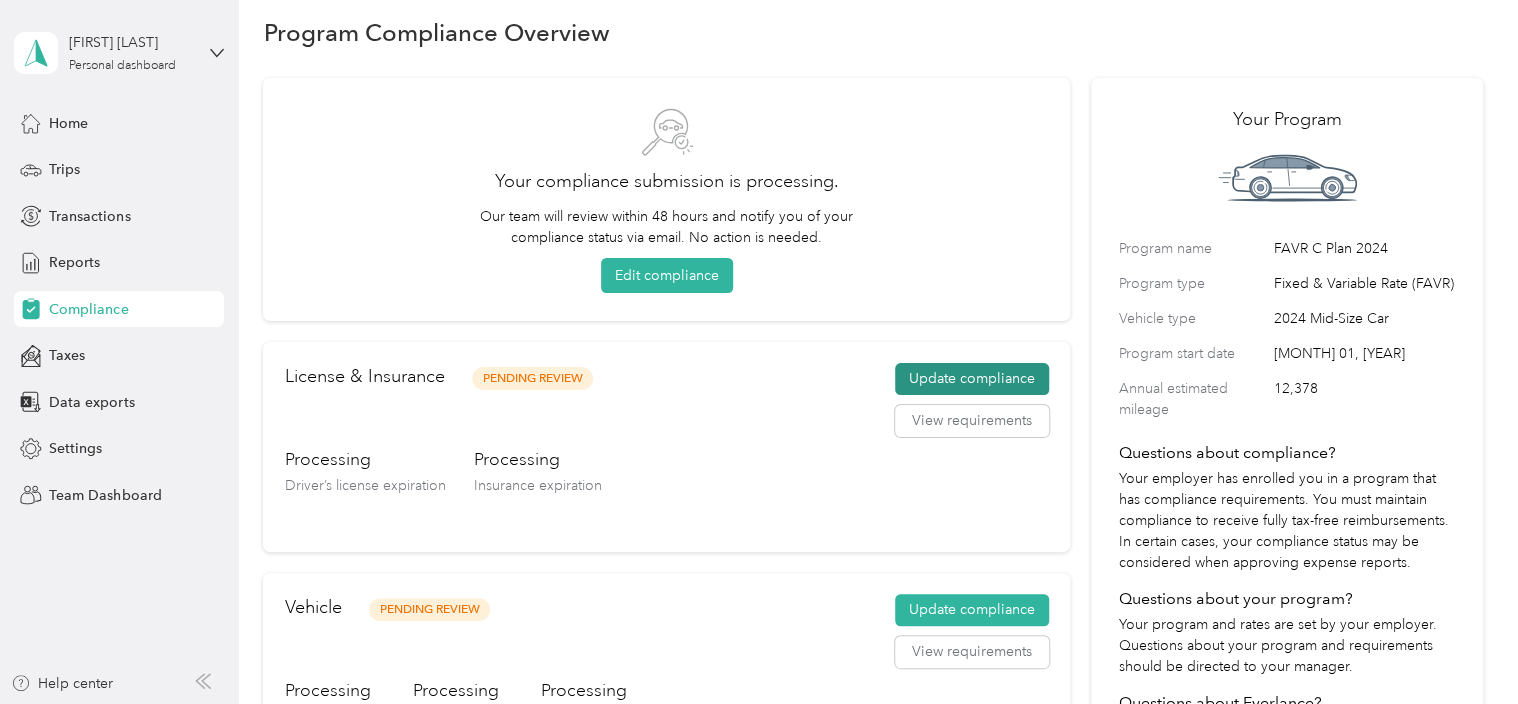 click on "Update compliance" at bounding box center (972, 379) 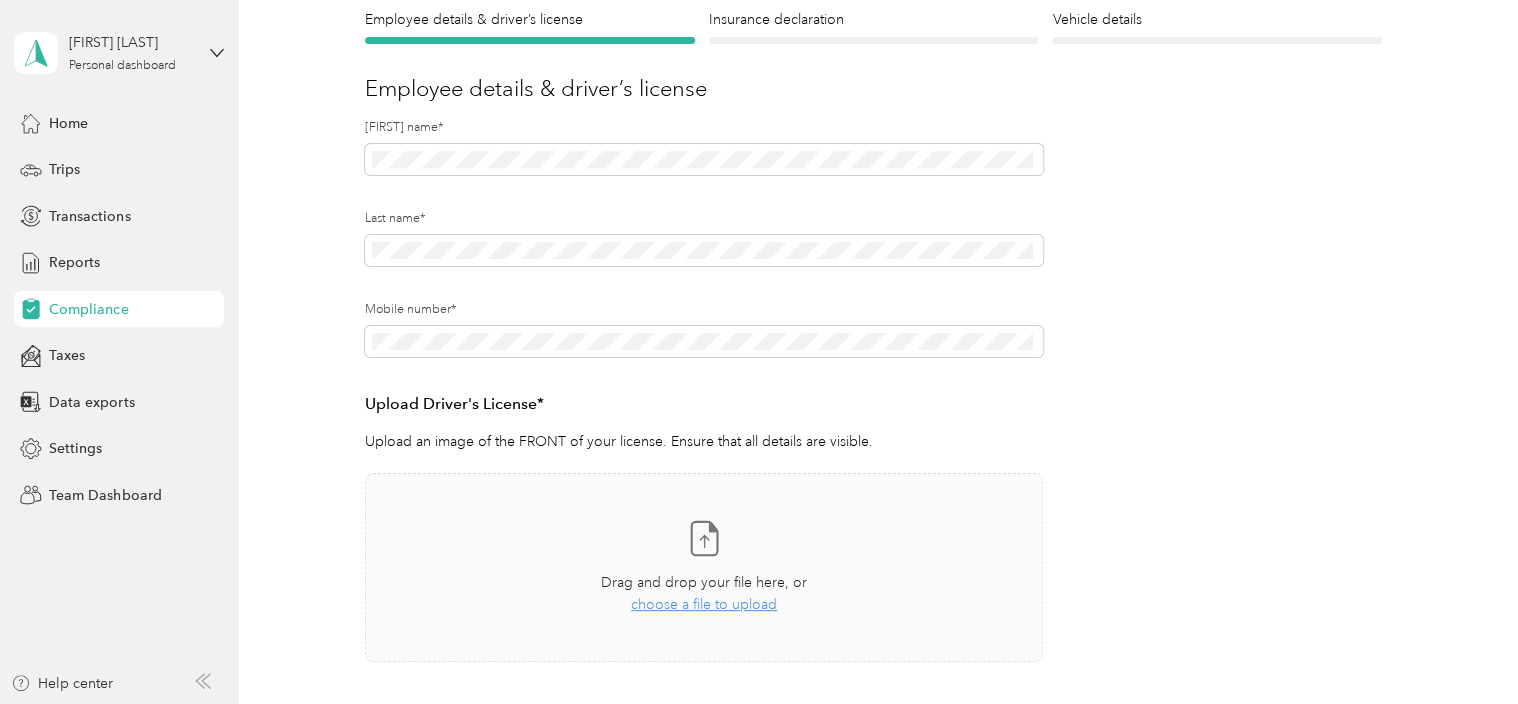 scroll, scrollTop: 0, scrollLeft: 0, axis: both 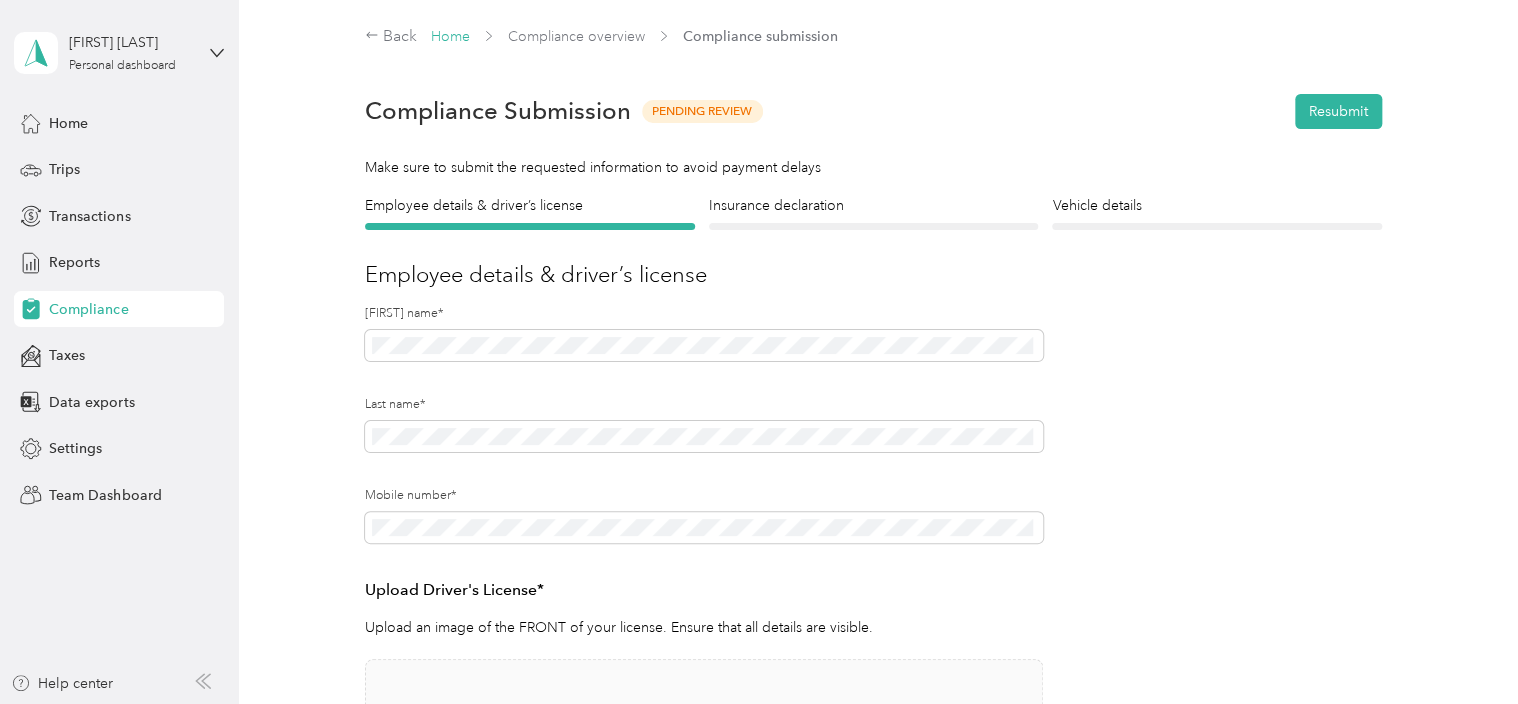 click on "Home" at bounding box center (450, 36) 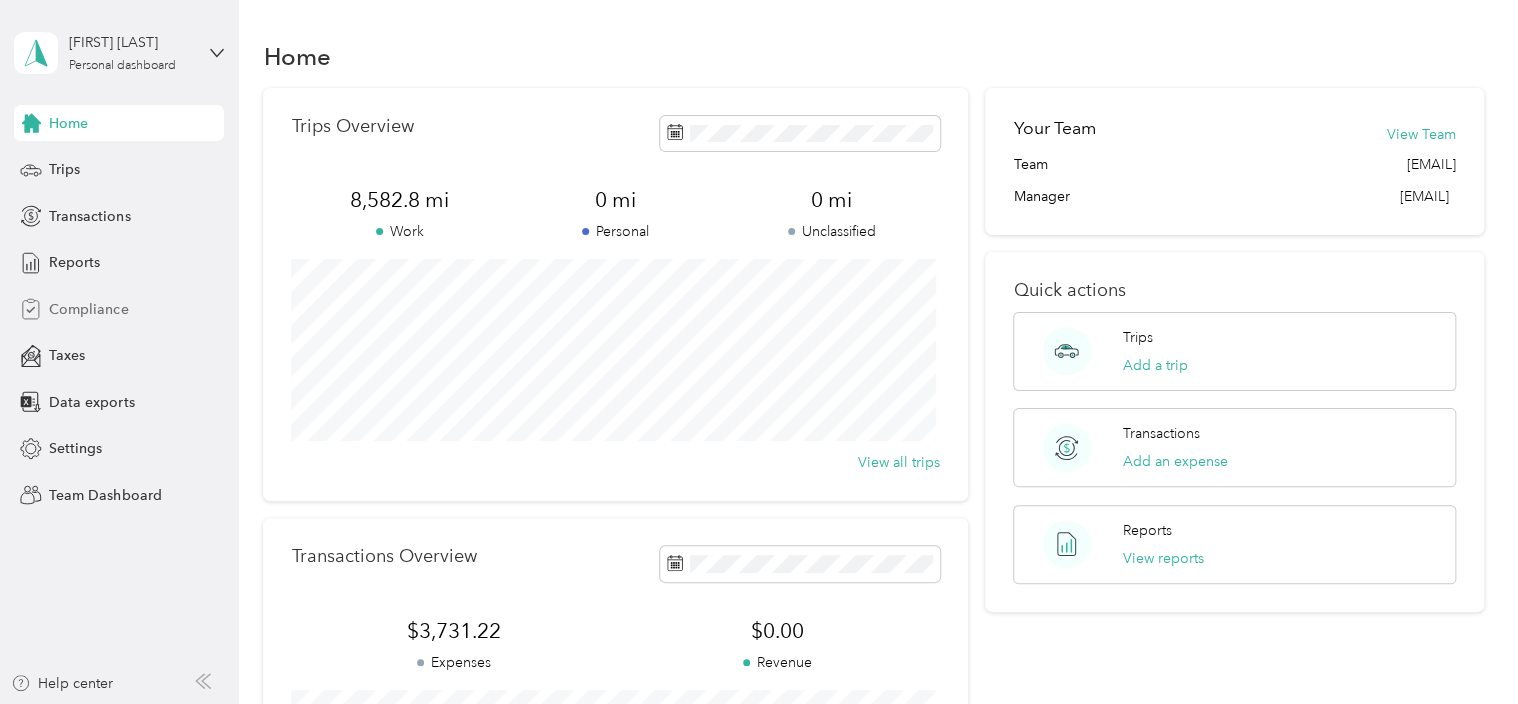 click on "Compliance" at bounding box center (119, 309) 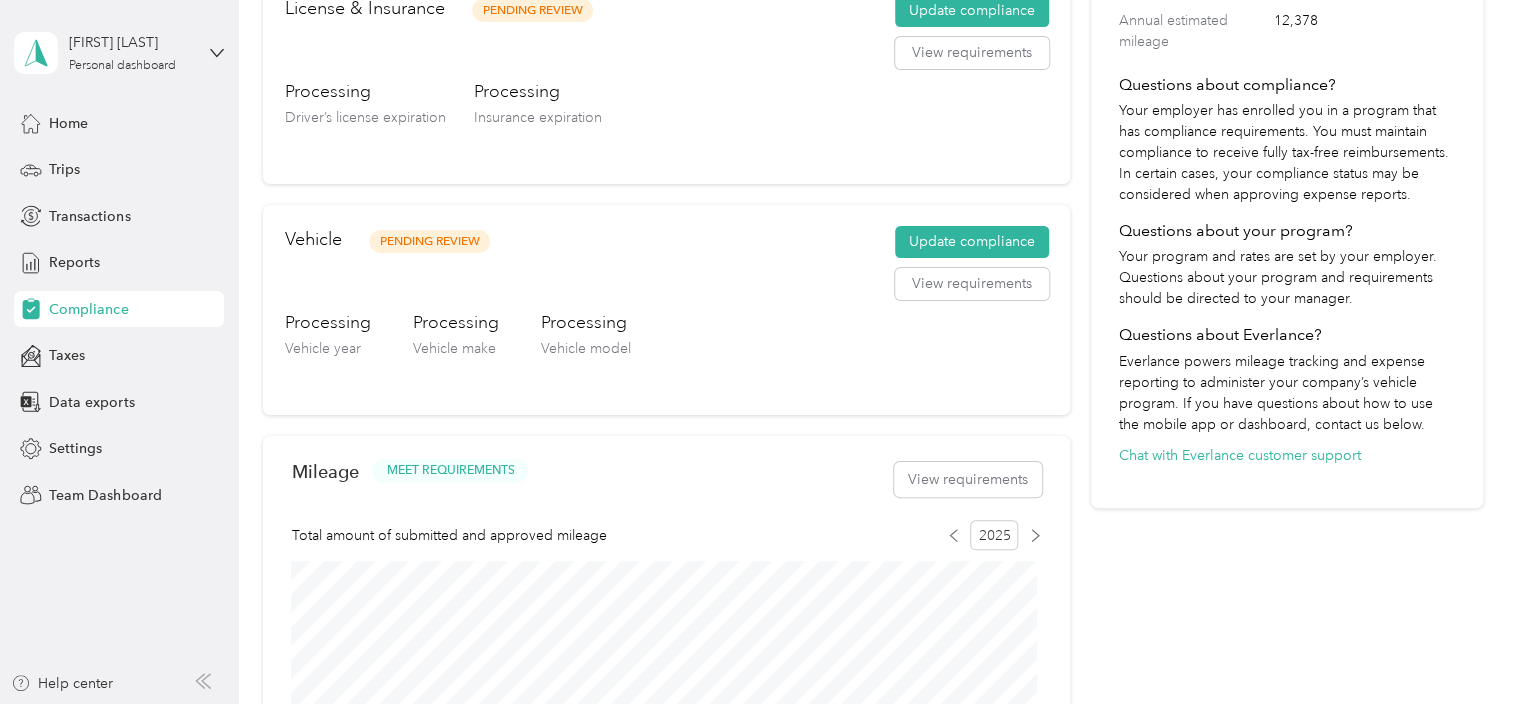 scroll, scrollTop: 500, scrollLeft: 0, axis: vertical 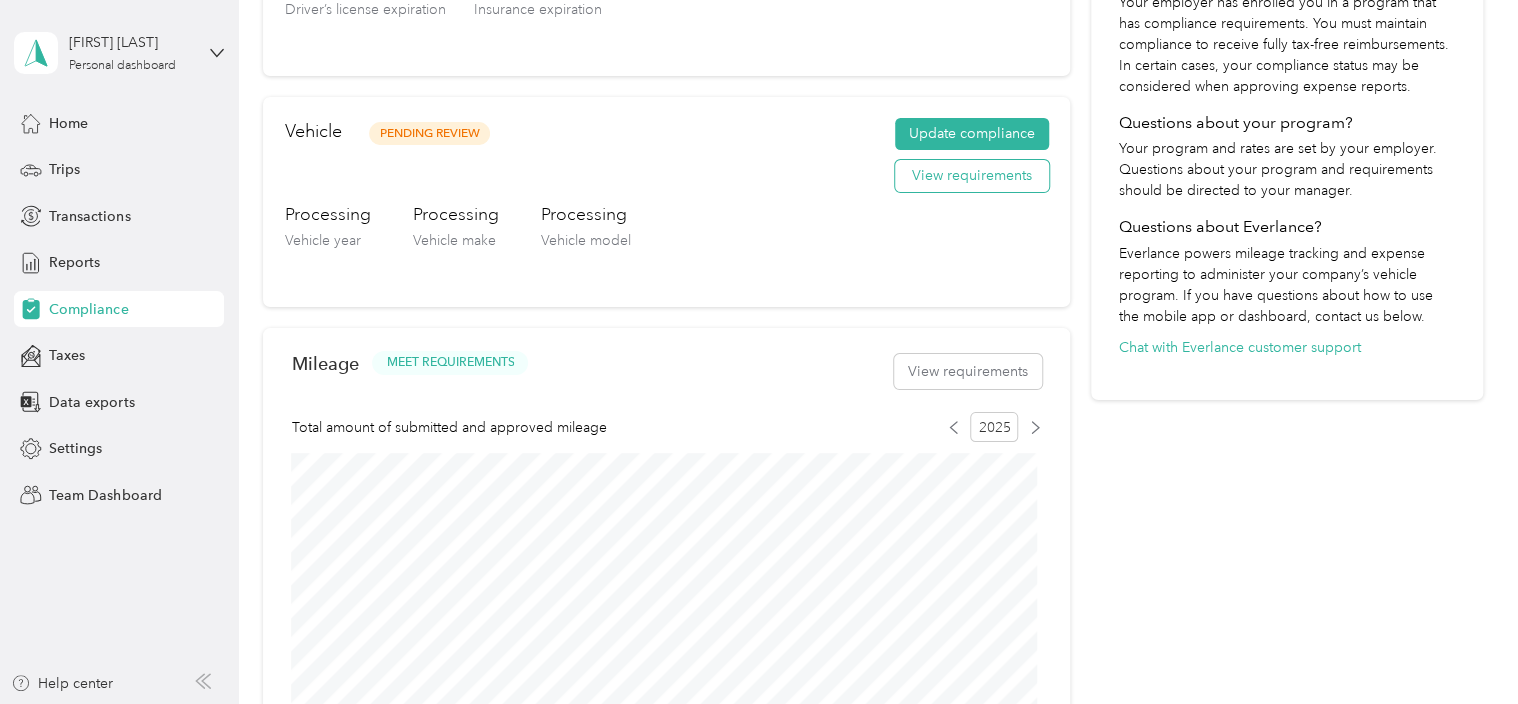 click on "View requirements" at bounding box center (972, 176) 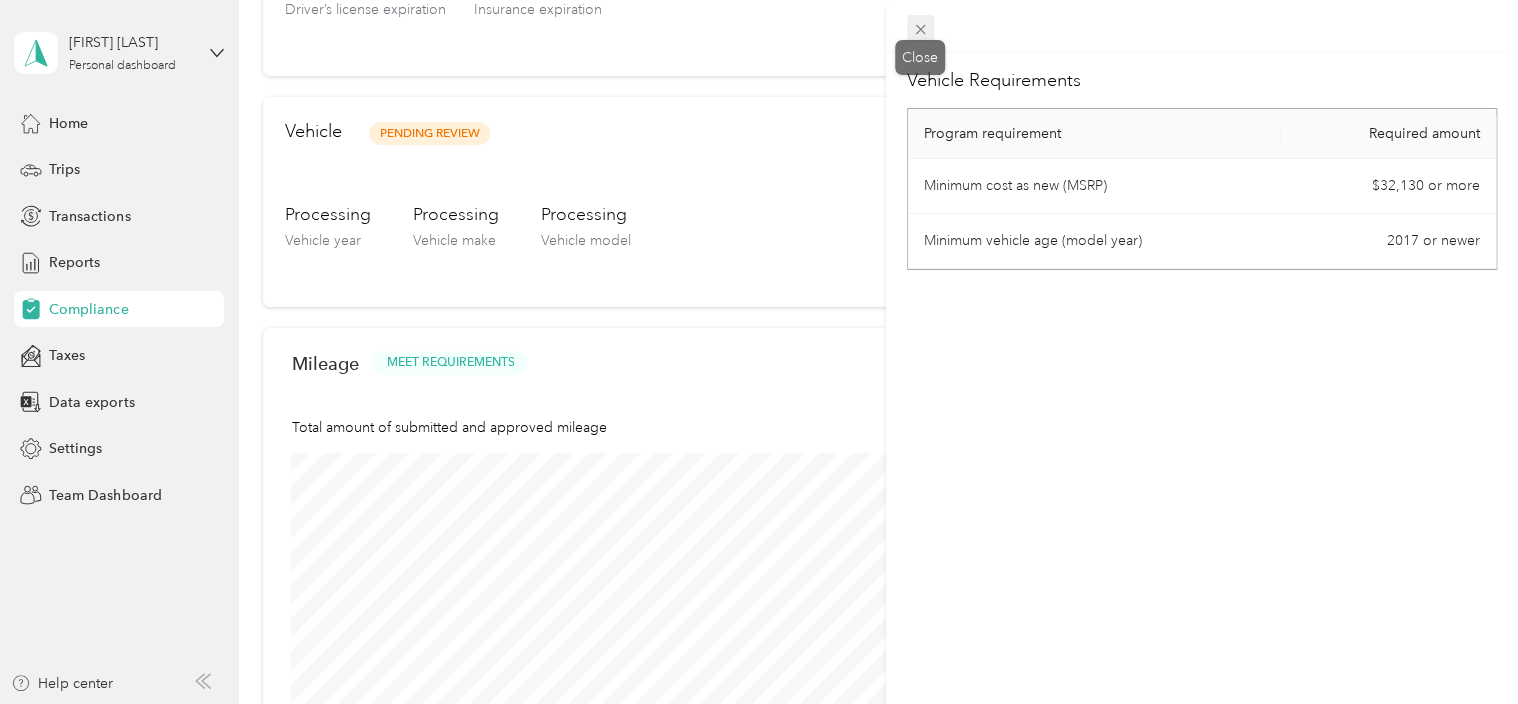 click at bounding box center [921, 29] 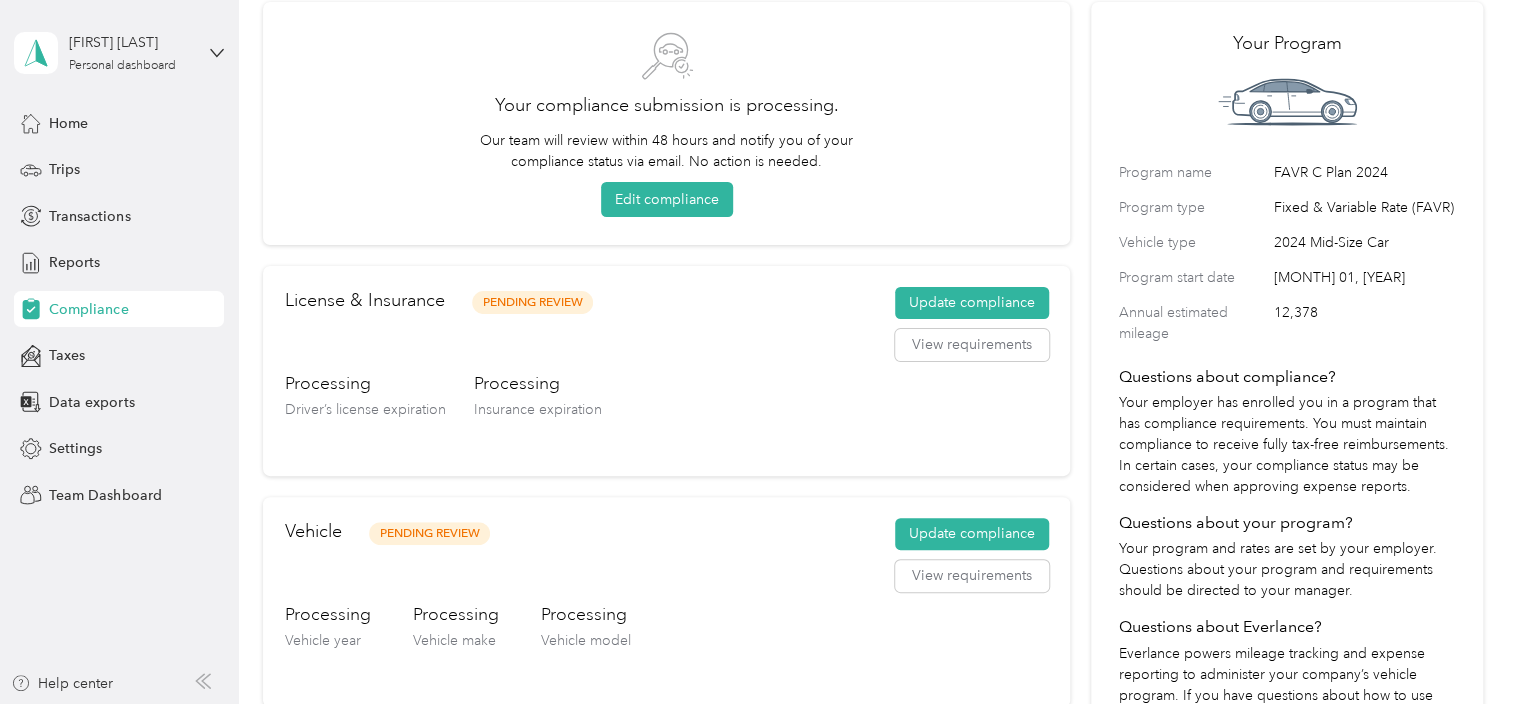 scroll, scrollTop: 0, scrollLeft: 0, axis: both 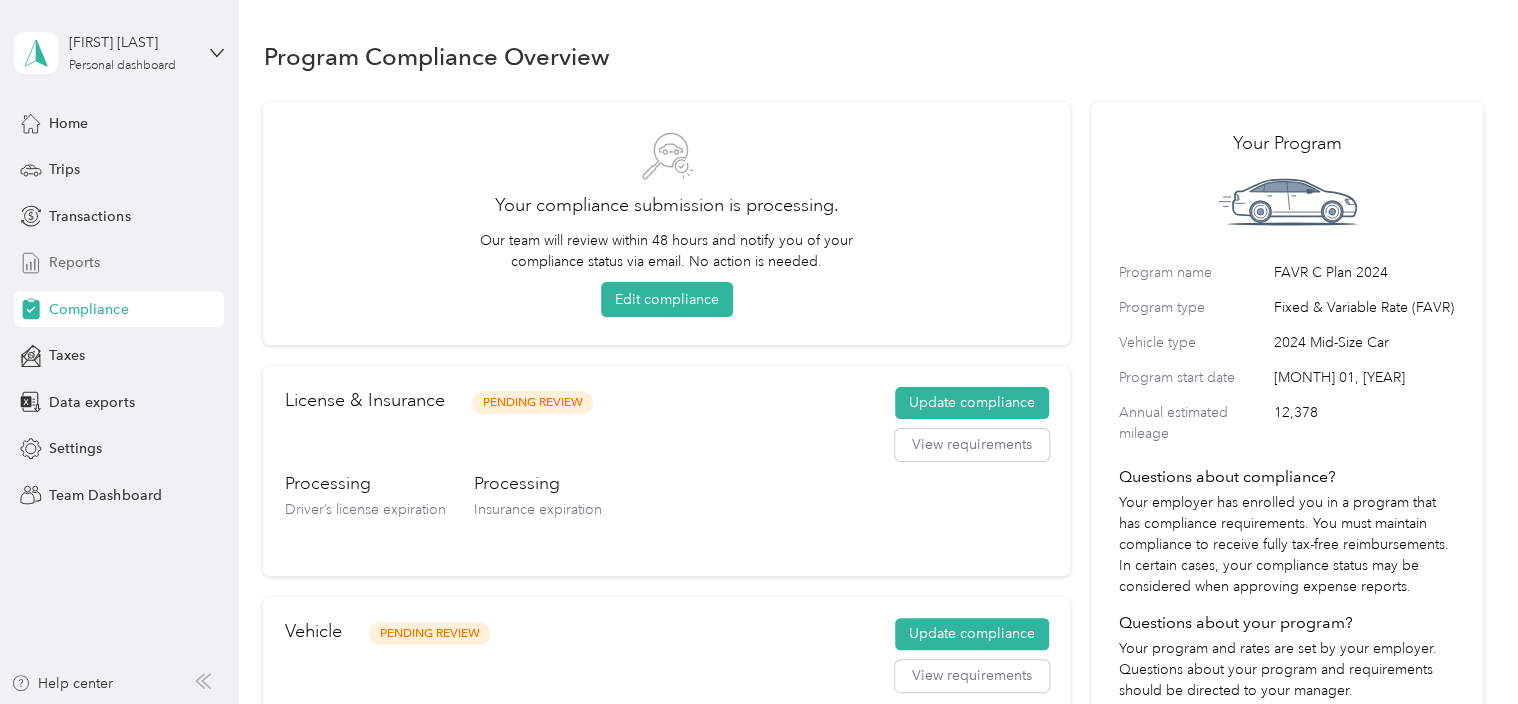 click on "Reports" at bounding box center (74, 262) 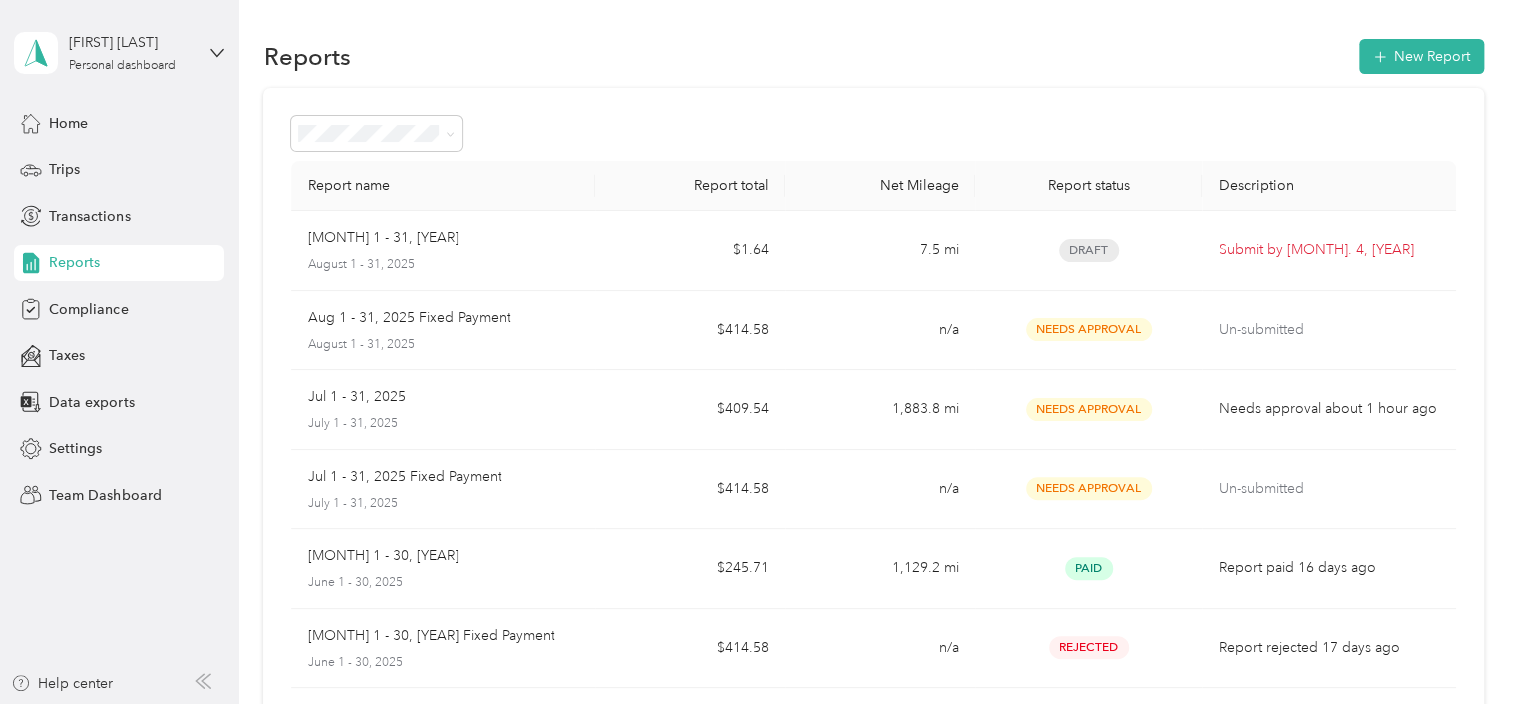 click on "Reports New Report Report name Report total Net Mileage Report status Description           Aug 1 - 31, 2025 August 1 - 31, 2025 $1.64 7.5 mi Draft Submit  by   Sep. 4, 2025 Aug 1 - 31, 2025 Fixed Payment August 1 - 31, 2025 $414.58 n/a Needs Approval Un-submitted Jul 1 - 31, 2025 July 1 - 31, 2025 $409.54 1,883.8 mi Needs Approval Needs approval about 1 hour ago Jul 1 - 31, 2025 Fixed Payment July 1 - 31, 2025 $414.58 n/a Needs Approval Un-submitted Jun 1 - 30, 2025 June 1 - 30, 2025 $245.71 1,129.2 mi Paid Report paid 16 days ago Jun 1 - 30, 2025 Fixed Payment June 1 - 30, 2025 $414.58 n/a Rejected Report rejected 17 days ago May 1 - 31, 2025 May 1 - 31, 2025 $235.80 1,077.7 mi Paid Report paid about 1 month ago May 1 - 31, 2025 Fixed Payment May 1 - 31, 2025 $414.58 n/a Paid Report paid about 1 month ago Apr 1 - 30, 2025 April 1 - 30, 2025 $224.79 1,047.5 mi Paid Report paid 2 months ago Apr 1 - 30, 2025 Fixed Payment April 1 - 30, 2025 $414.58 n/a Paid Report paid 2 months ago Showing  10  out of" at bounding box center (873, 562) 